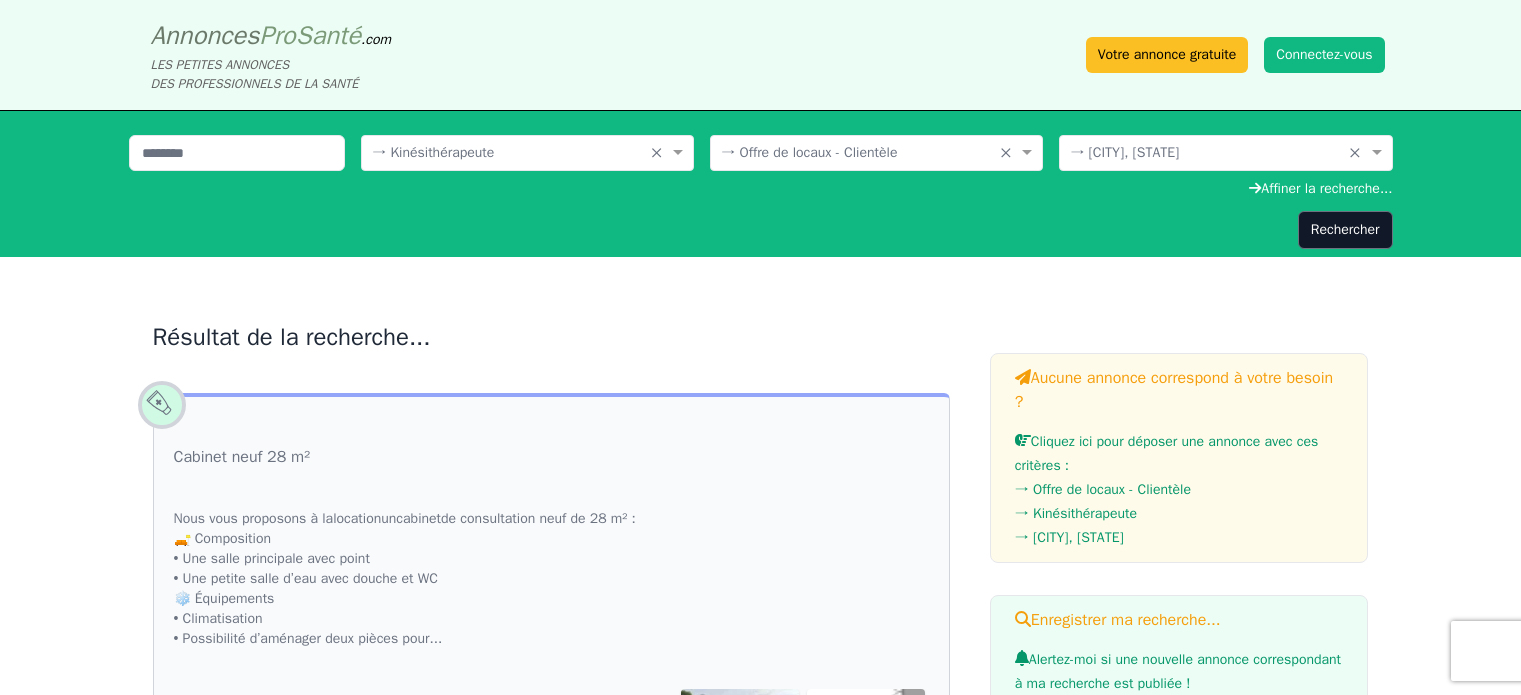 scroll, scrollTop: 0, scrollLeft: 0, axis: both 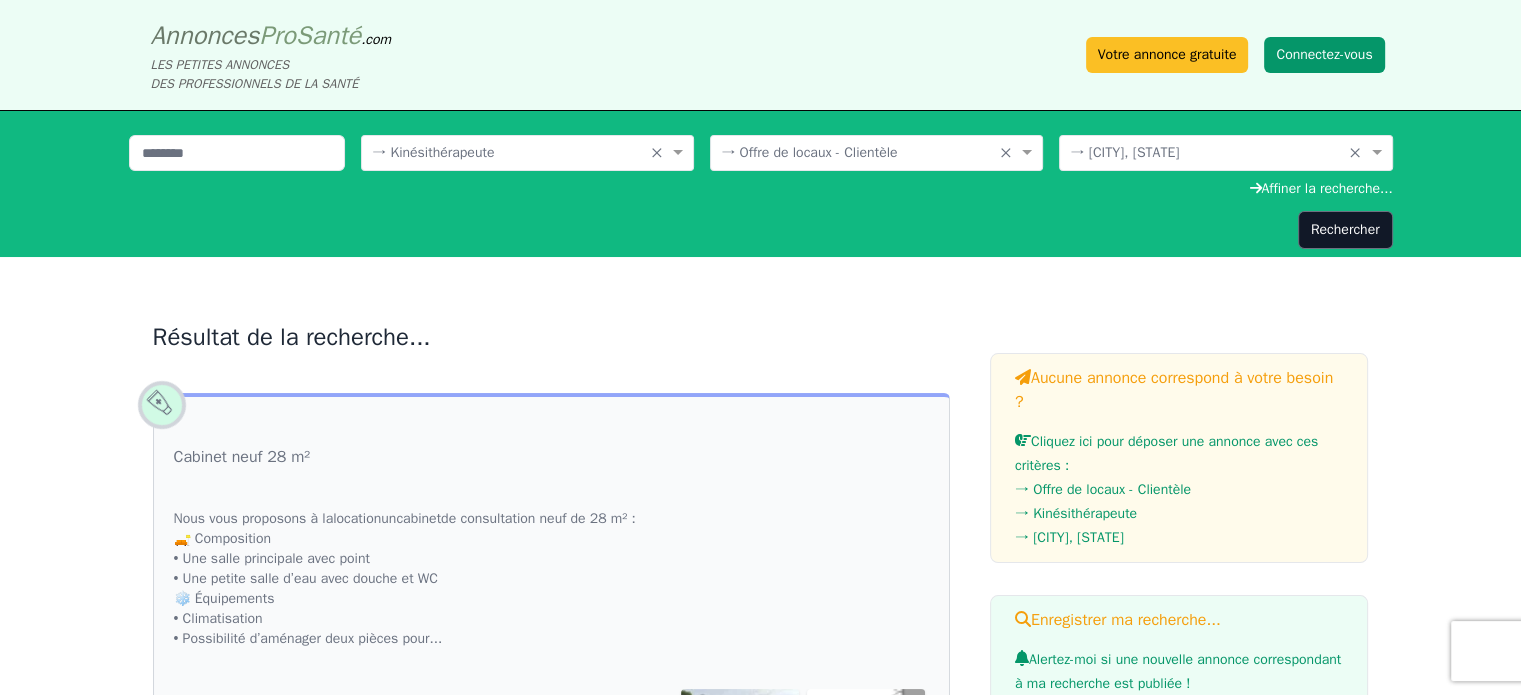 click on "Connectez-vous" at bounding box center (1324, 55) 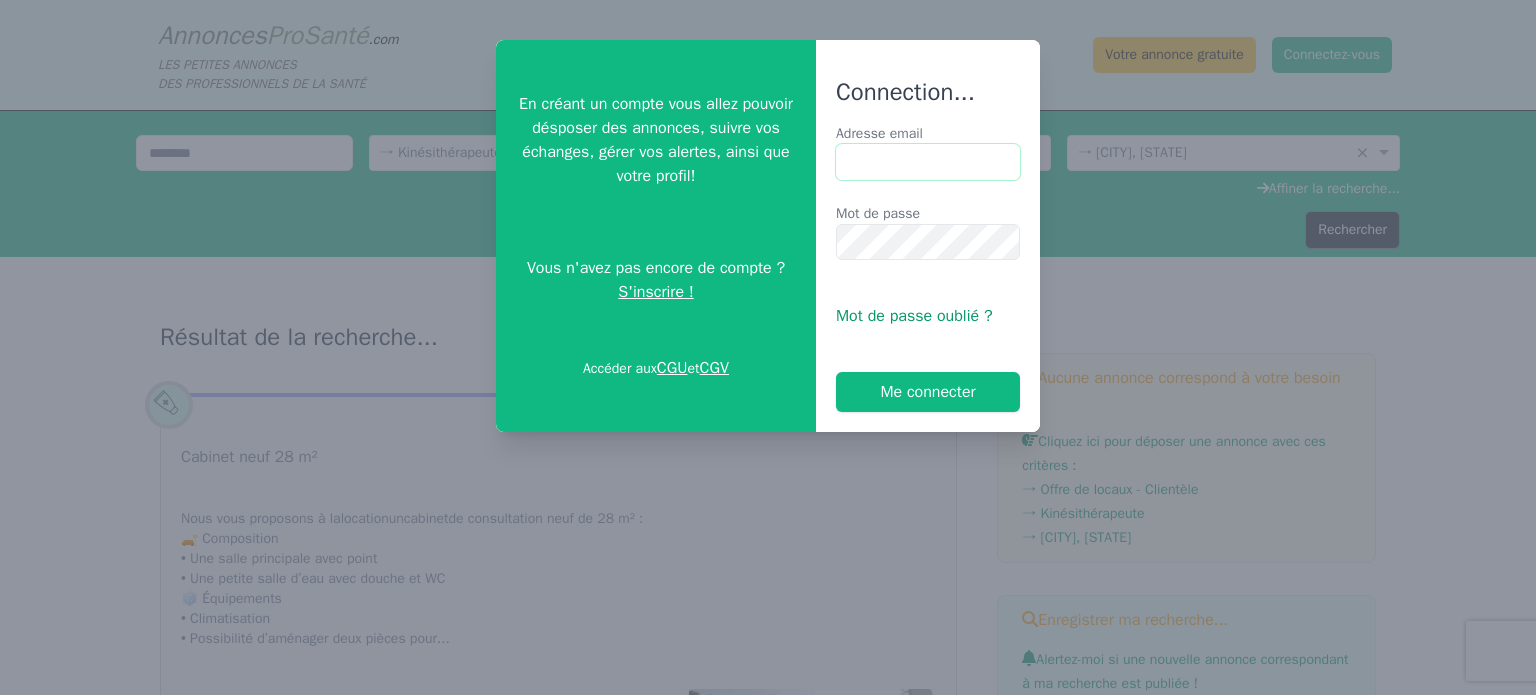click on "Adresse email" at bounding box center [928, 162] 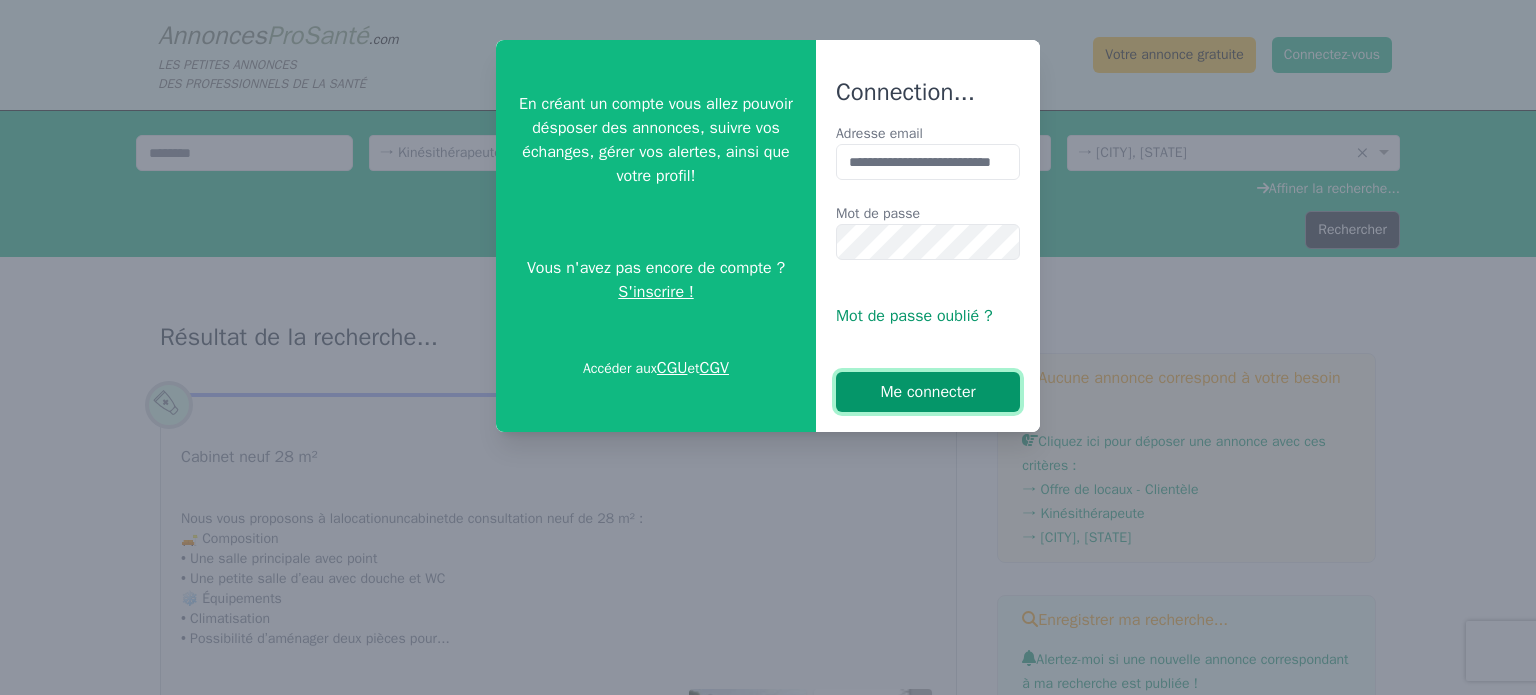click on "Me connecter" at bounding box center [928, 392] 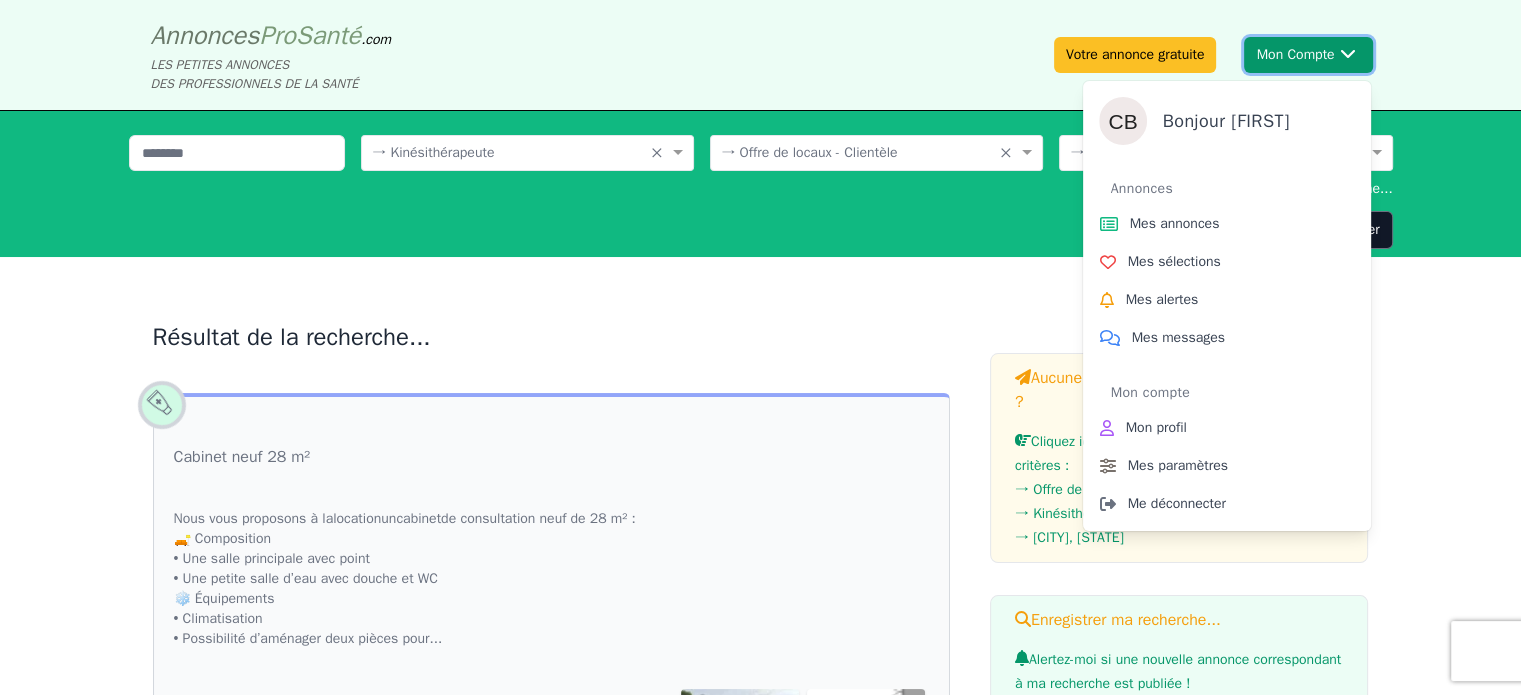 click on "Mon Compte   Bonjour [FIRST]  Annonces Mes annonces Mes sélections Mes alertes Mes messages Mon compte Mon profil Mes paramètres Me déconnecter" at bounding box center [1308, 55] 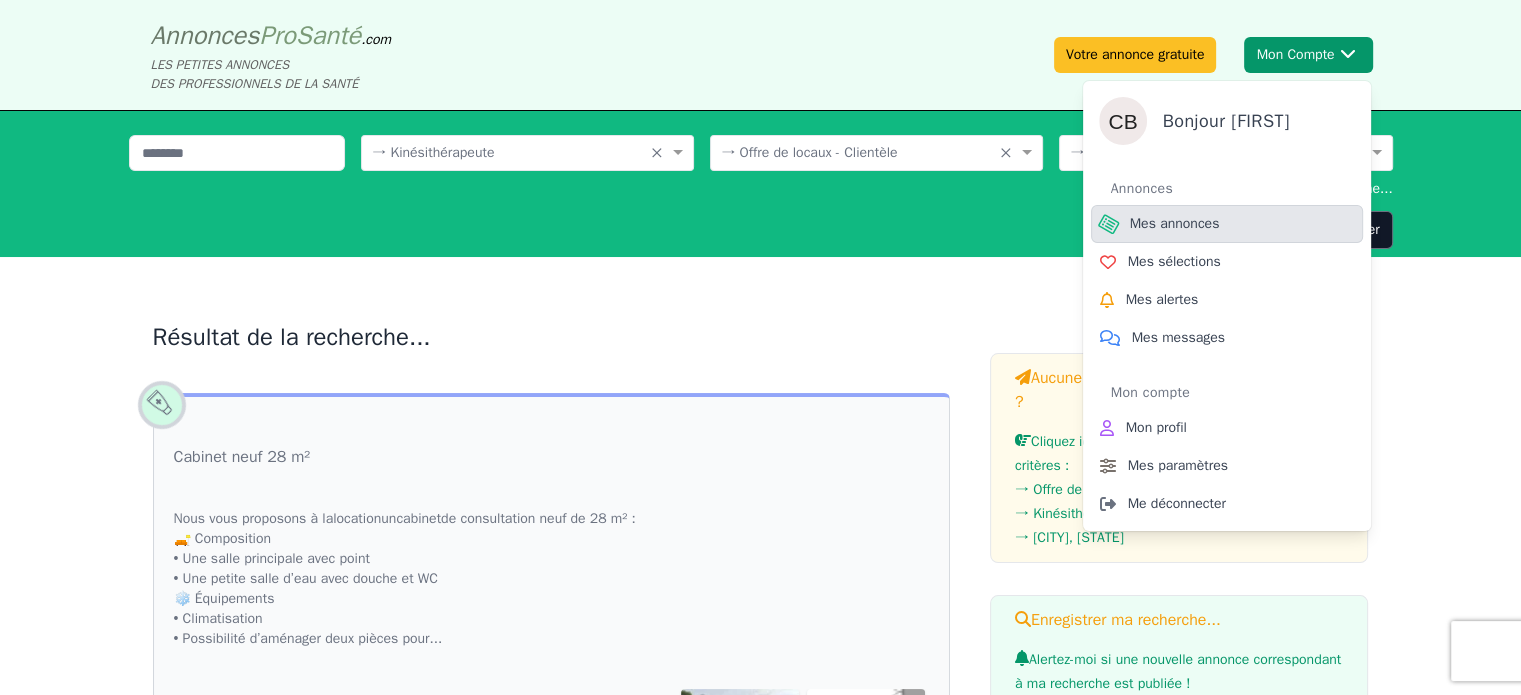click on "Mes annonces" at bounding box center (1175, 224) 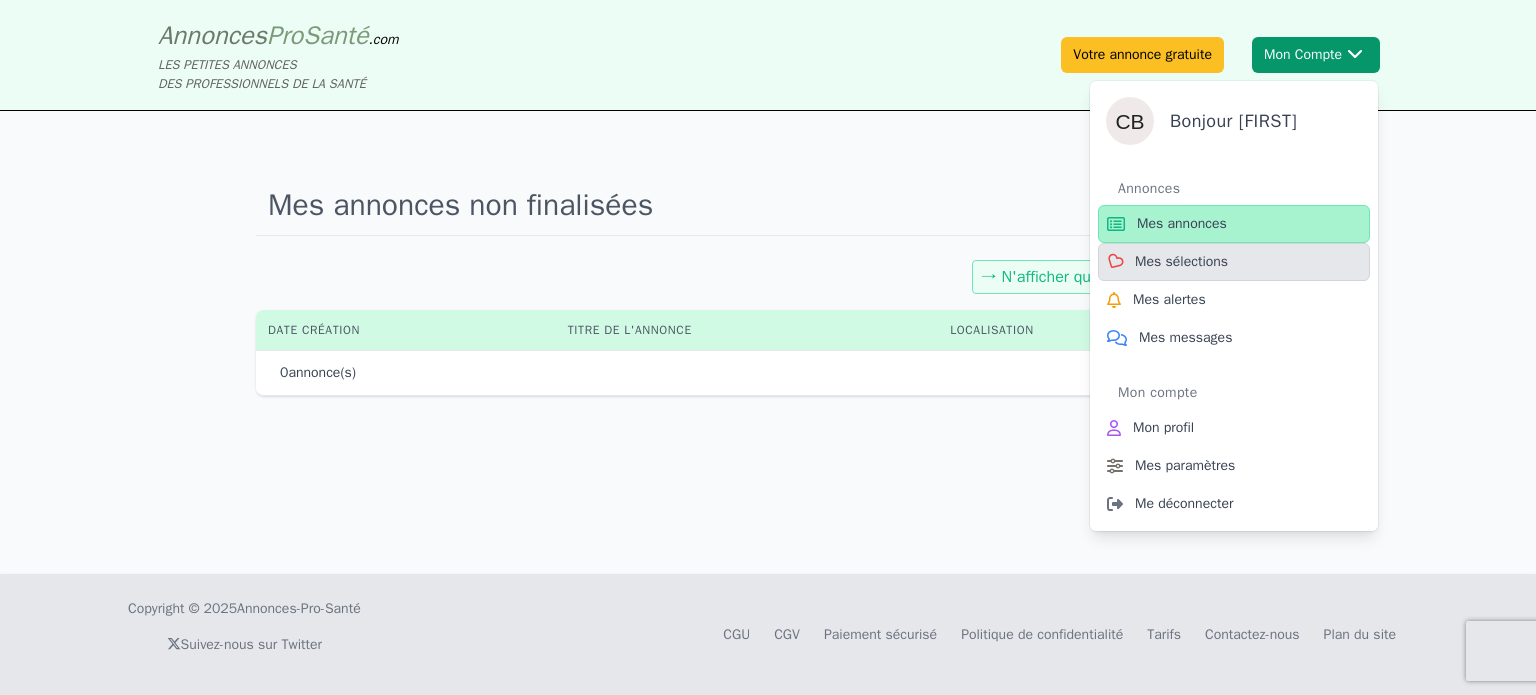 click on "Mes sélections" at bounding box center (1181, 262) 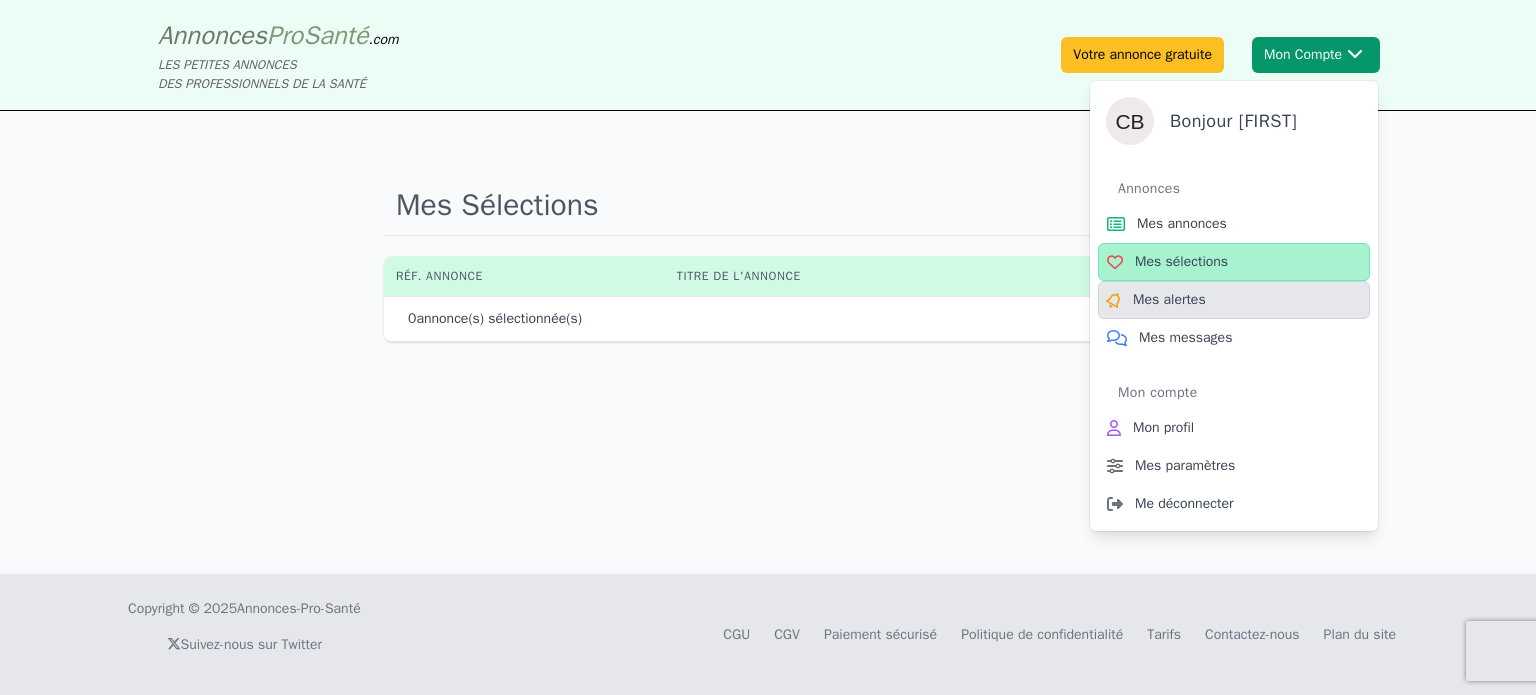 click on "Mes alertes" at bounding box center (1169, 300) 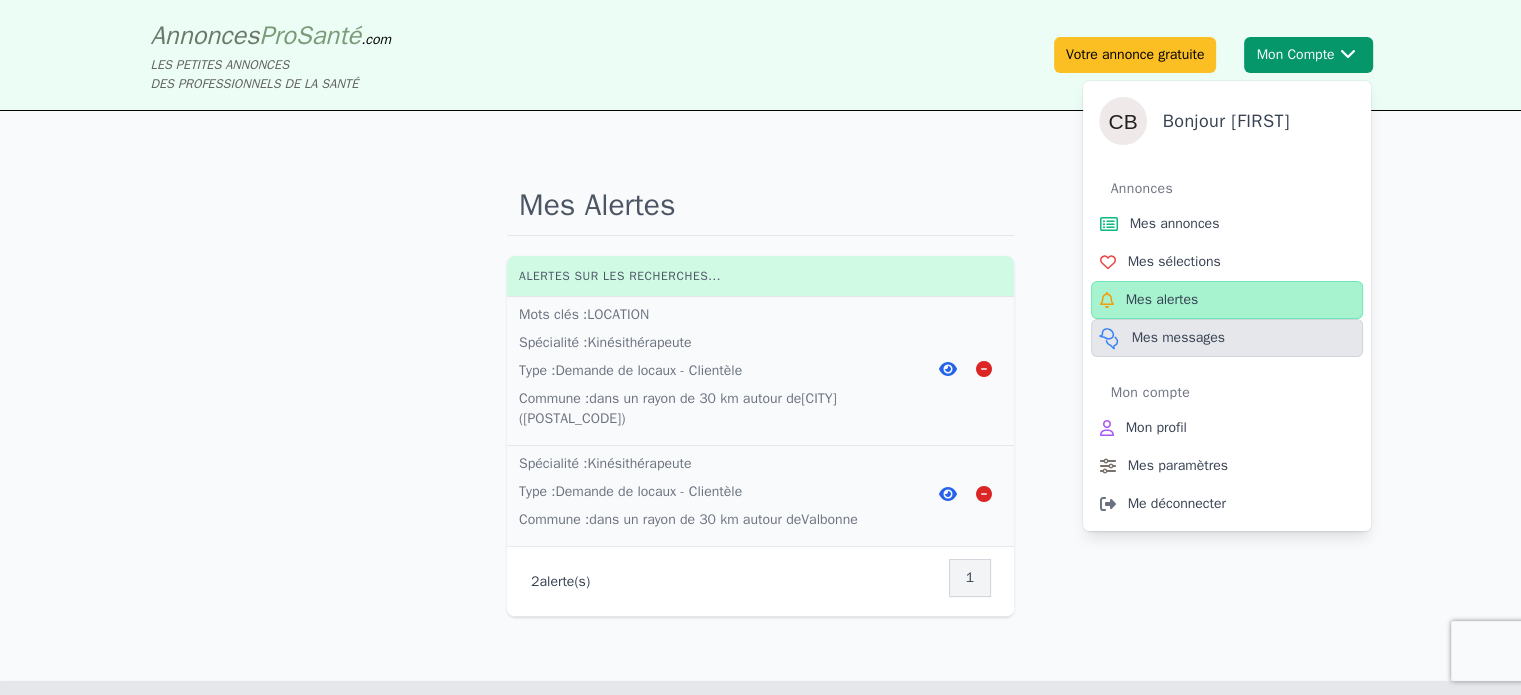 click on "Mes messages" at bounding box center (1178, 338) 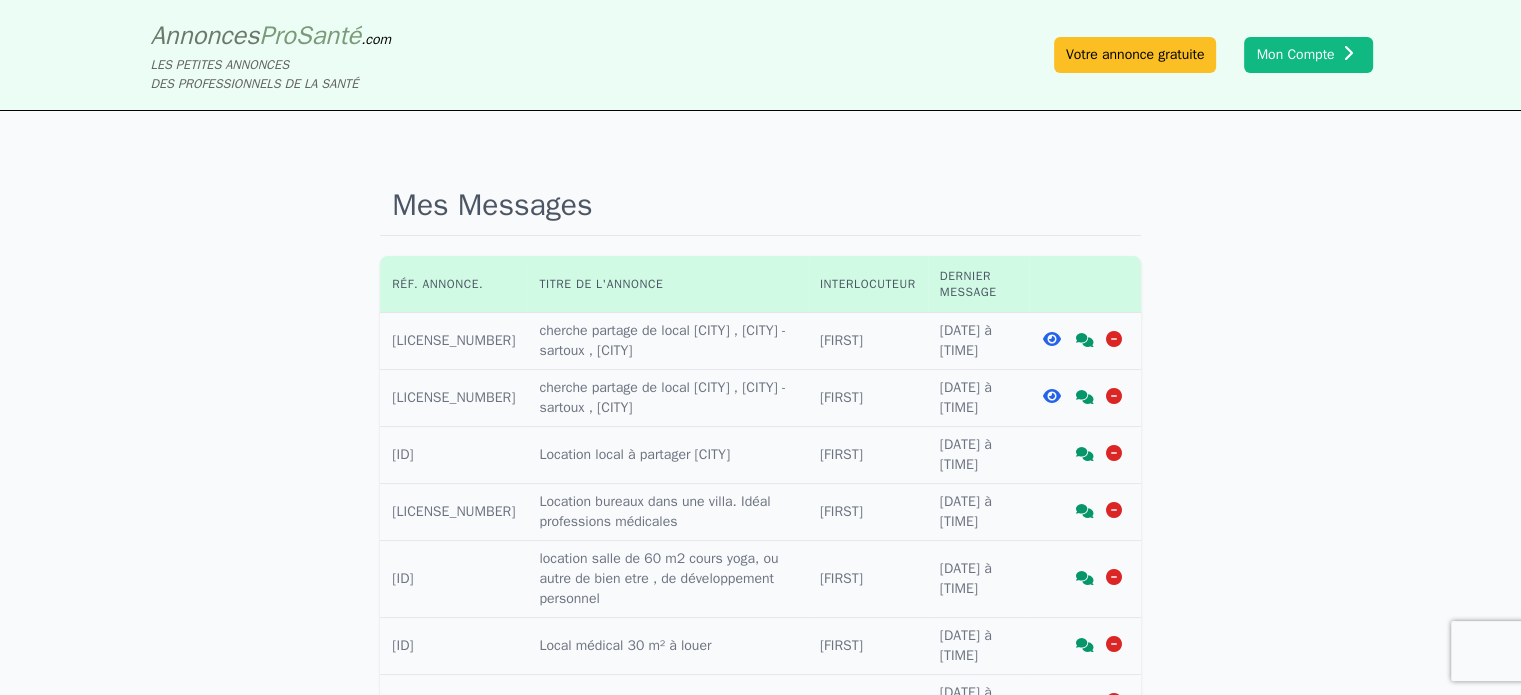 click 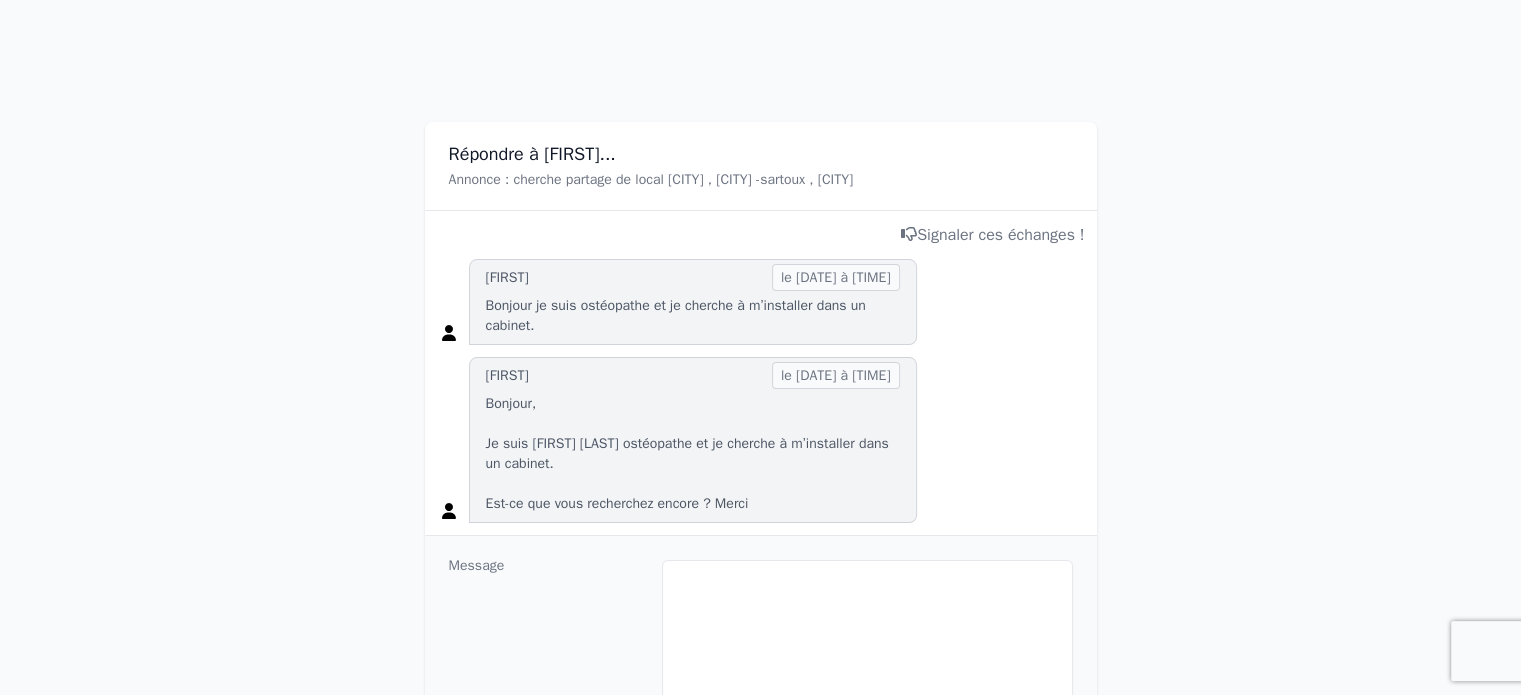 scroll, scrollTop: 219, scrollLeft: 0, axis: vertical 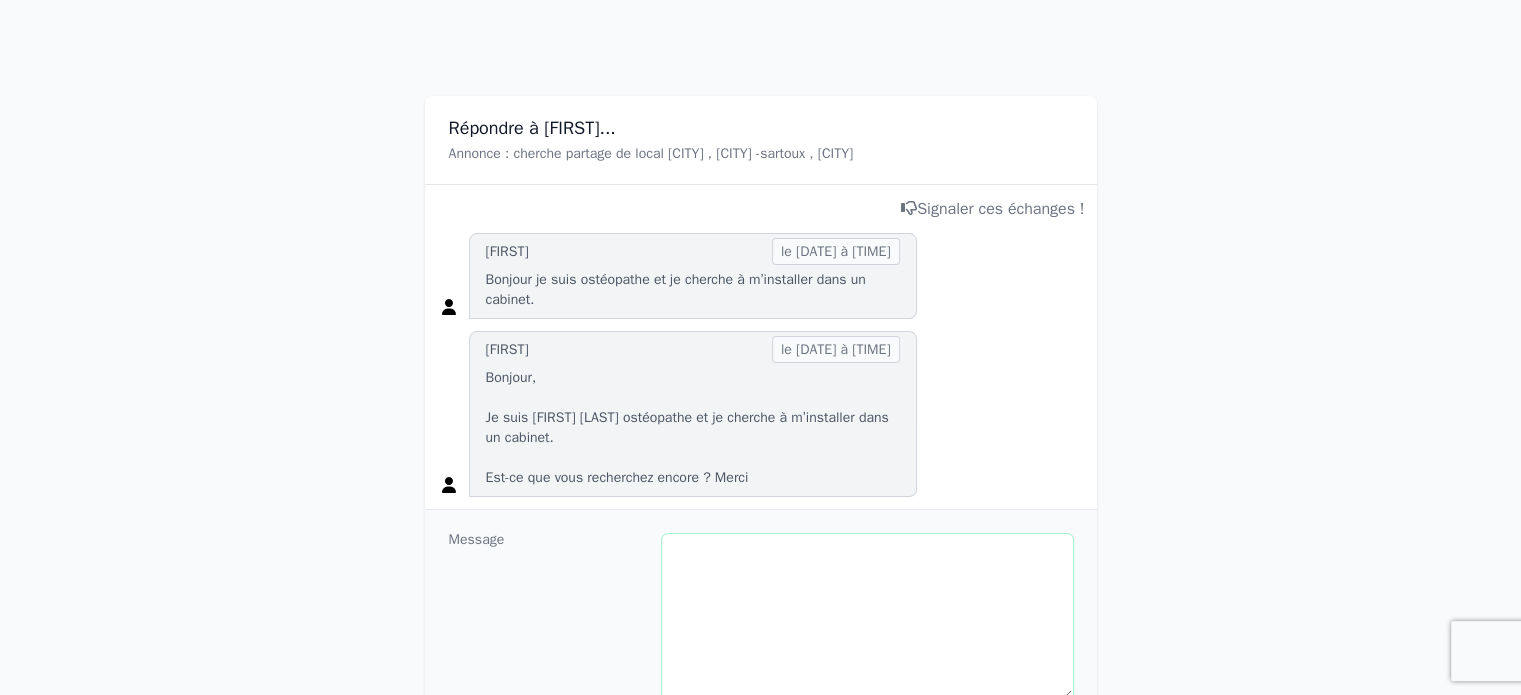 click at bounding box center [867, 617] 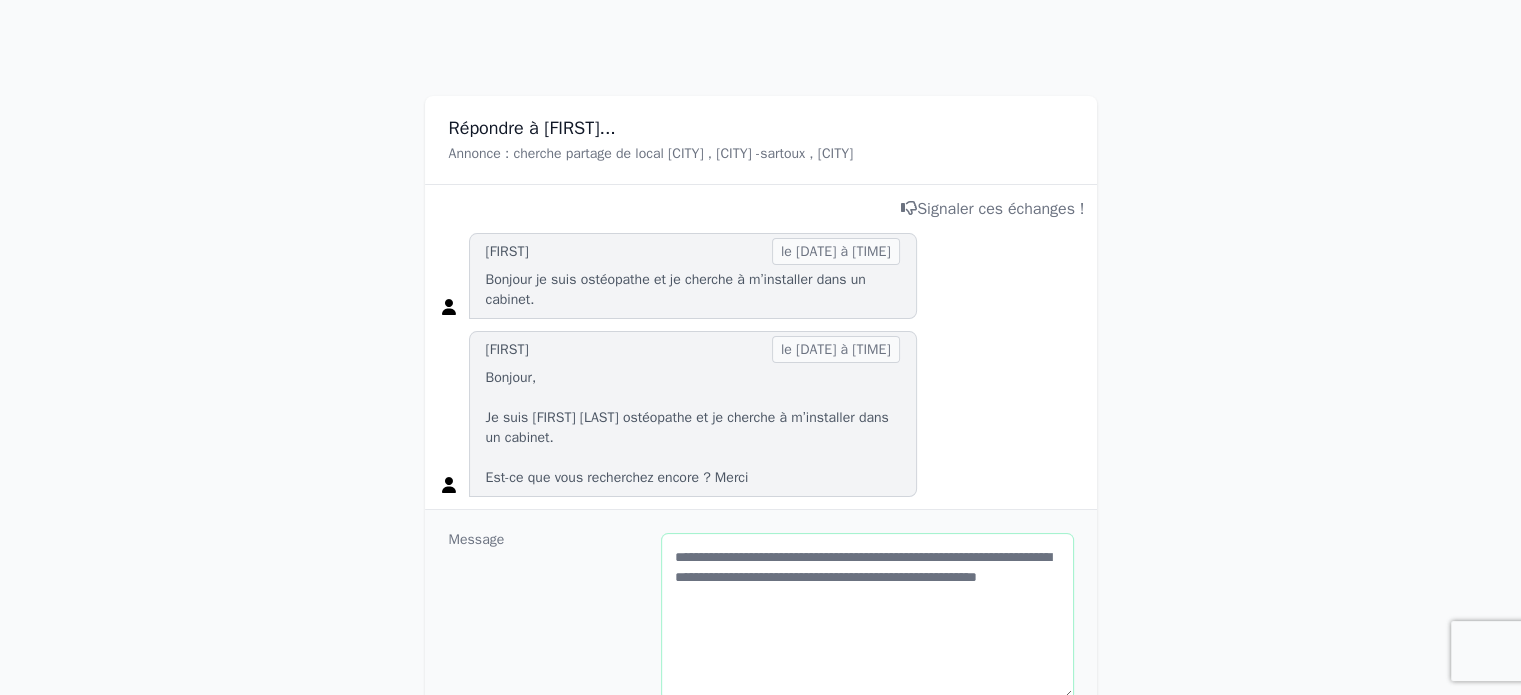 click on "**********" at bounding box center [867, 617] 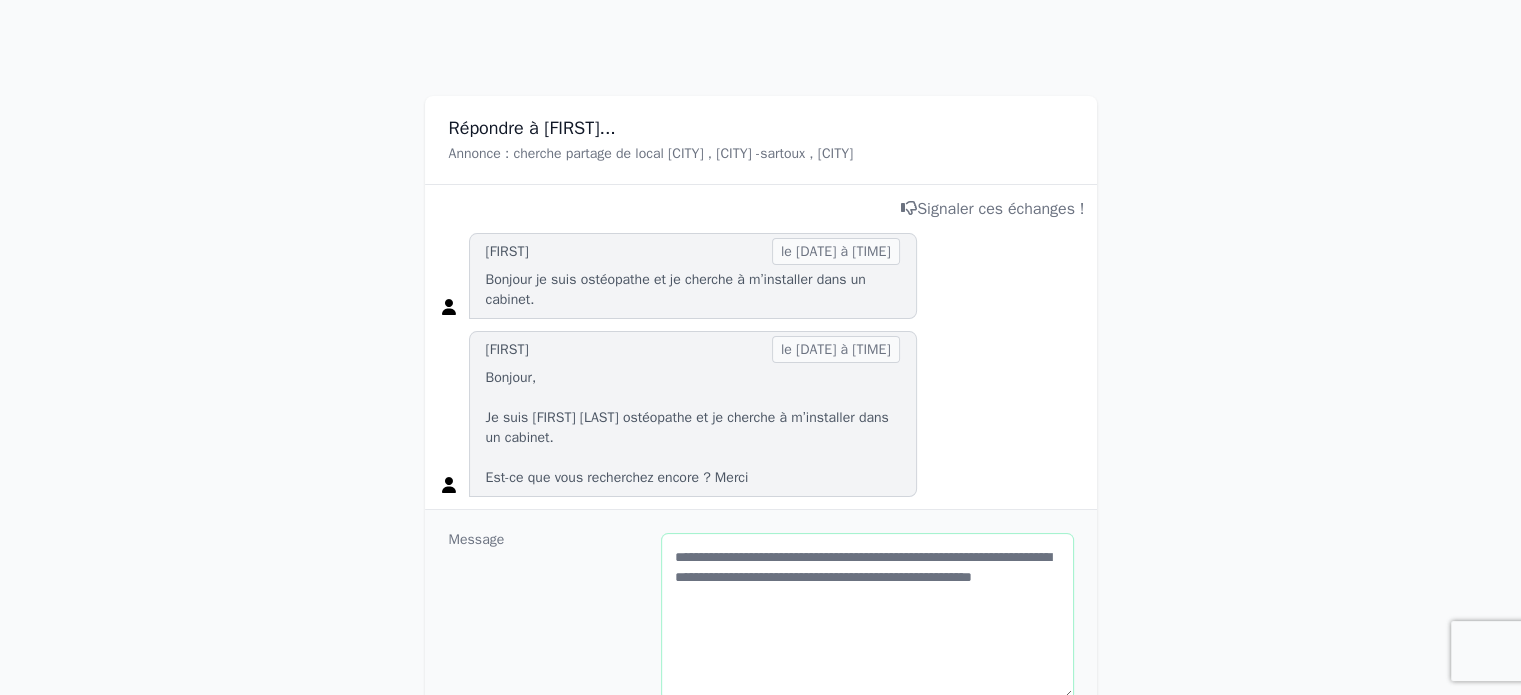 click on "**********" at bounding box center (867, 617) 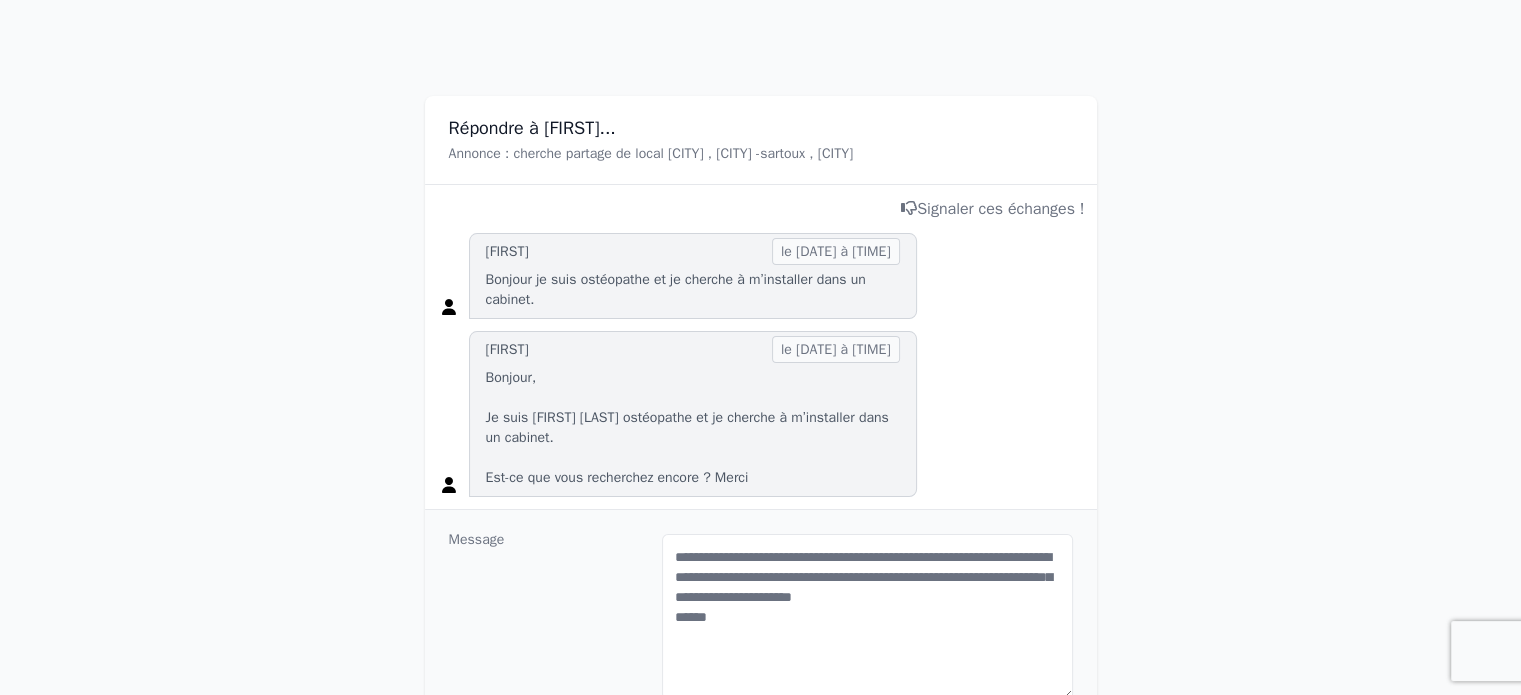 click on "**********" 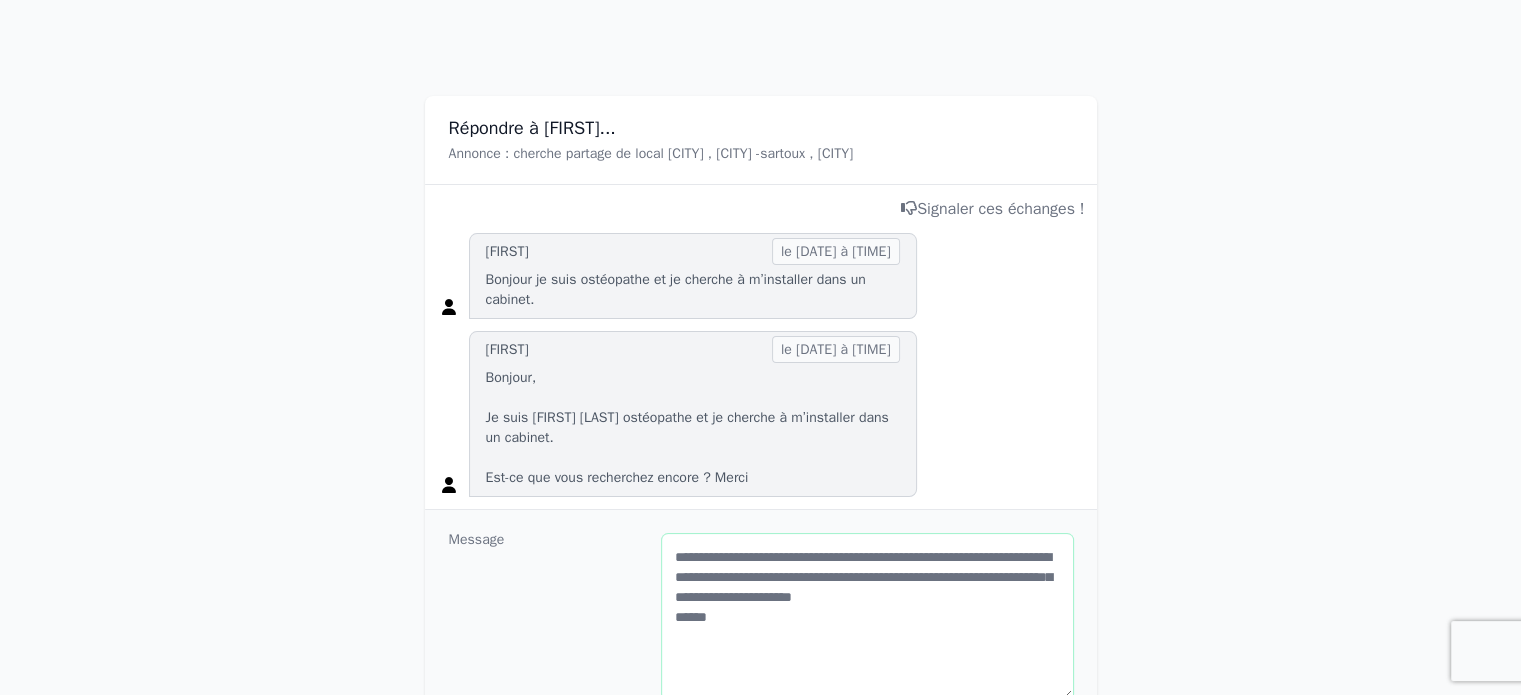 click on "**********" at bounding box center [867, 617] 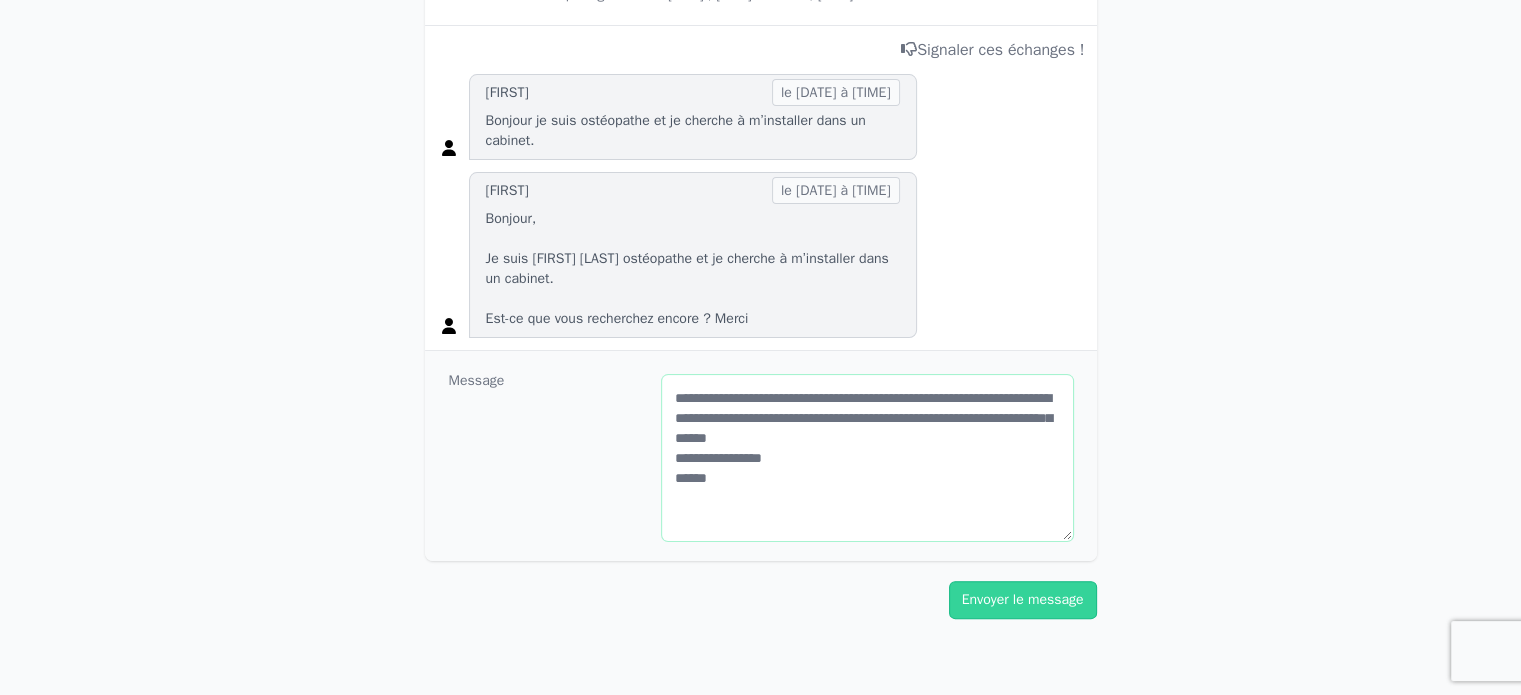 scroll, scrollTop: 383, scrollLeft: 0, axis: vertical 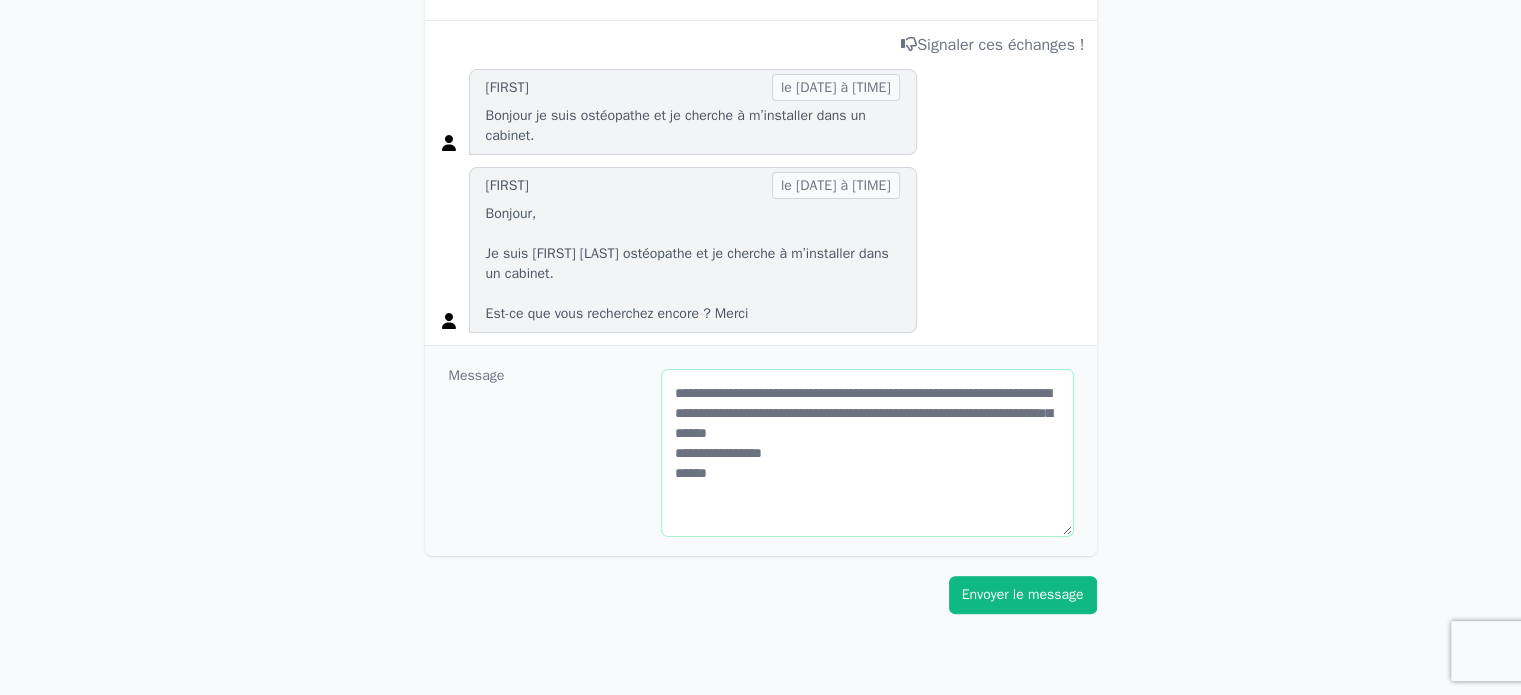 type on "**********" 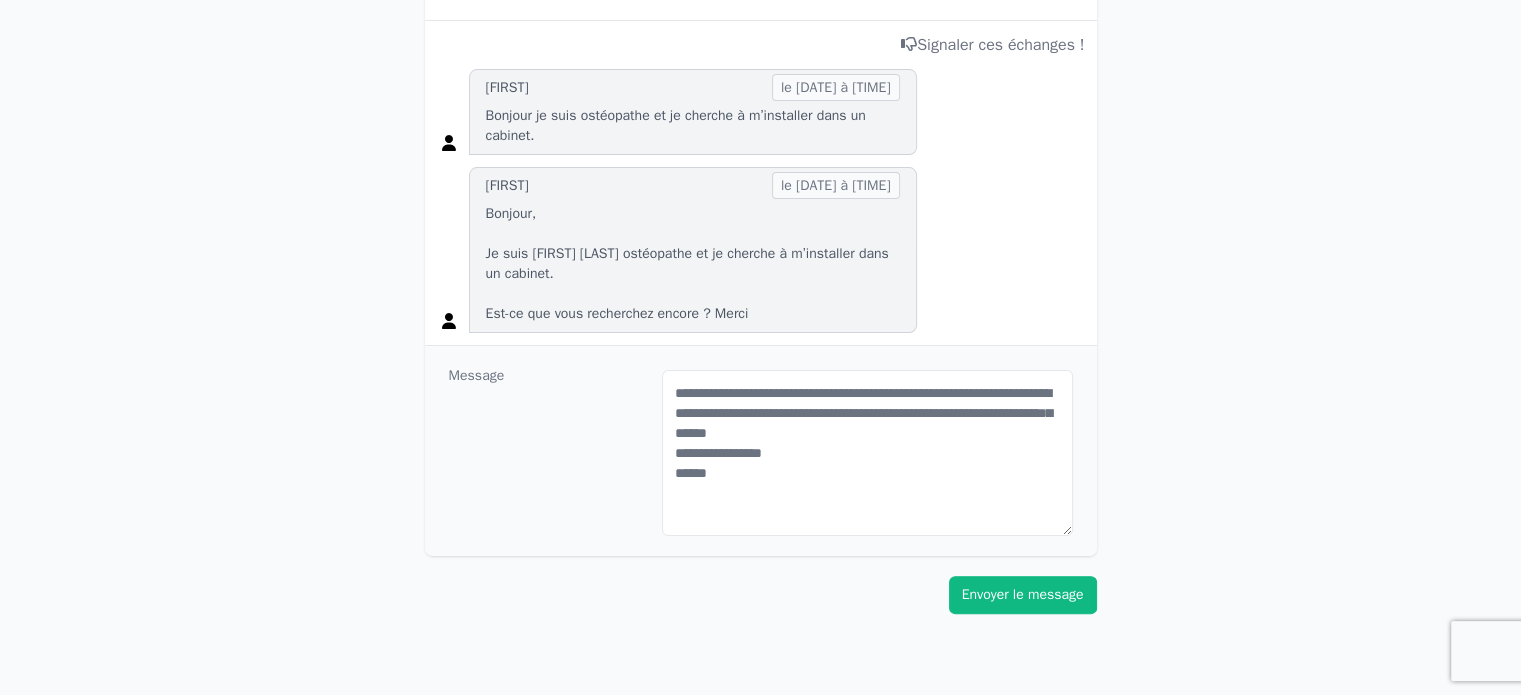 click on "Envoyer le message" 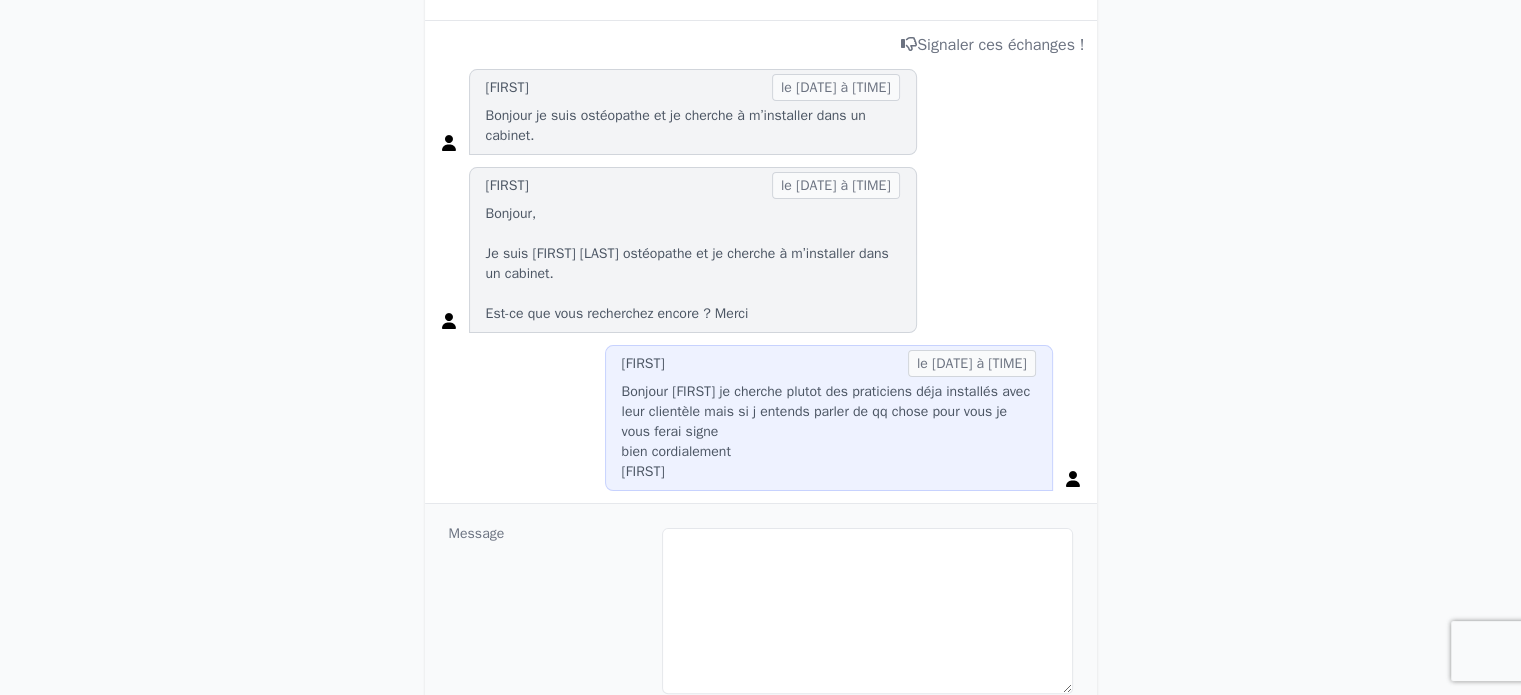 scroll, scrollTop: 0, scrollLeft: 0, axis: both 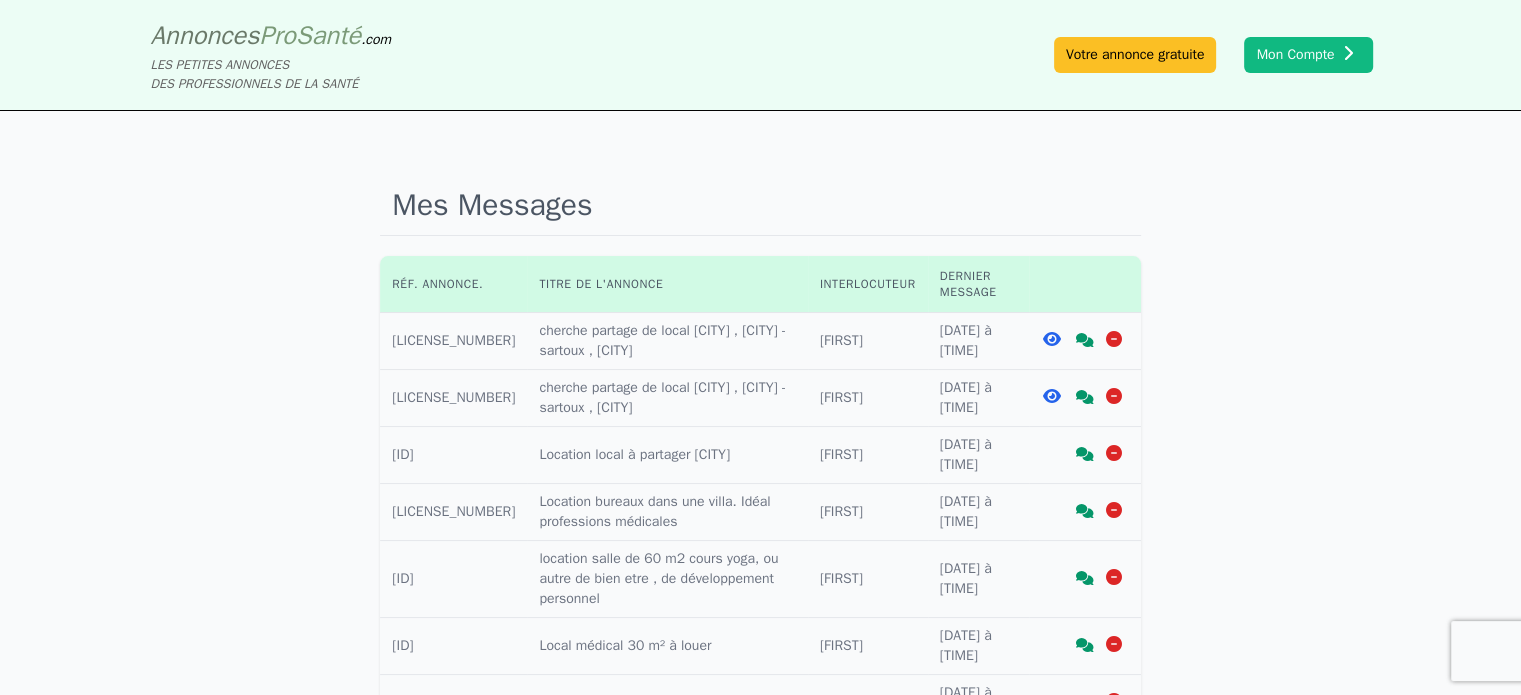 click 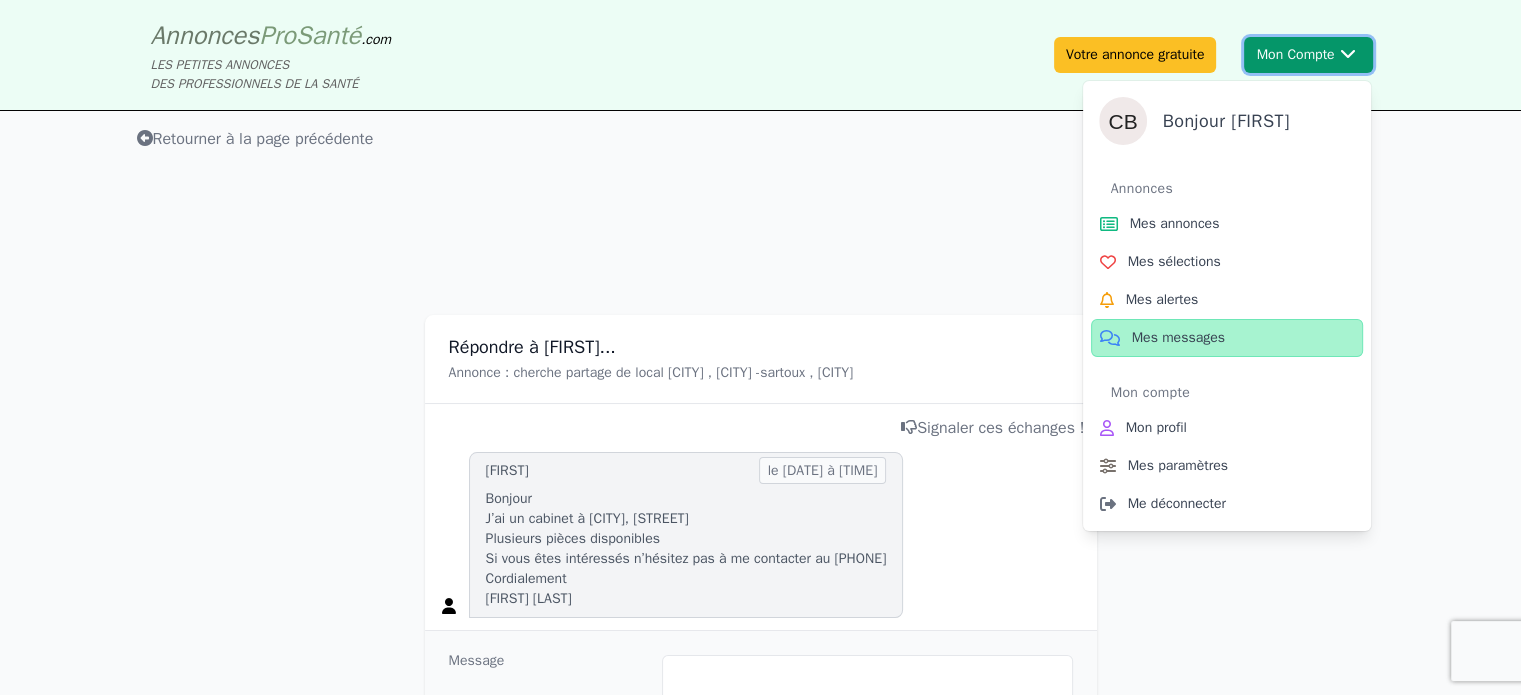 click on "Mon Compte   Bonjour [FIRST]  Annonces Mes annonces Mes sélections Mes alertes Mes messages Mon compte Mon profil Mes paramètres Me déconnecter" at bounding box center [1308, 55] 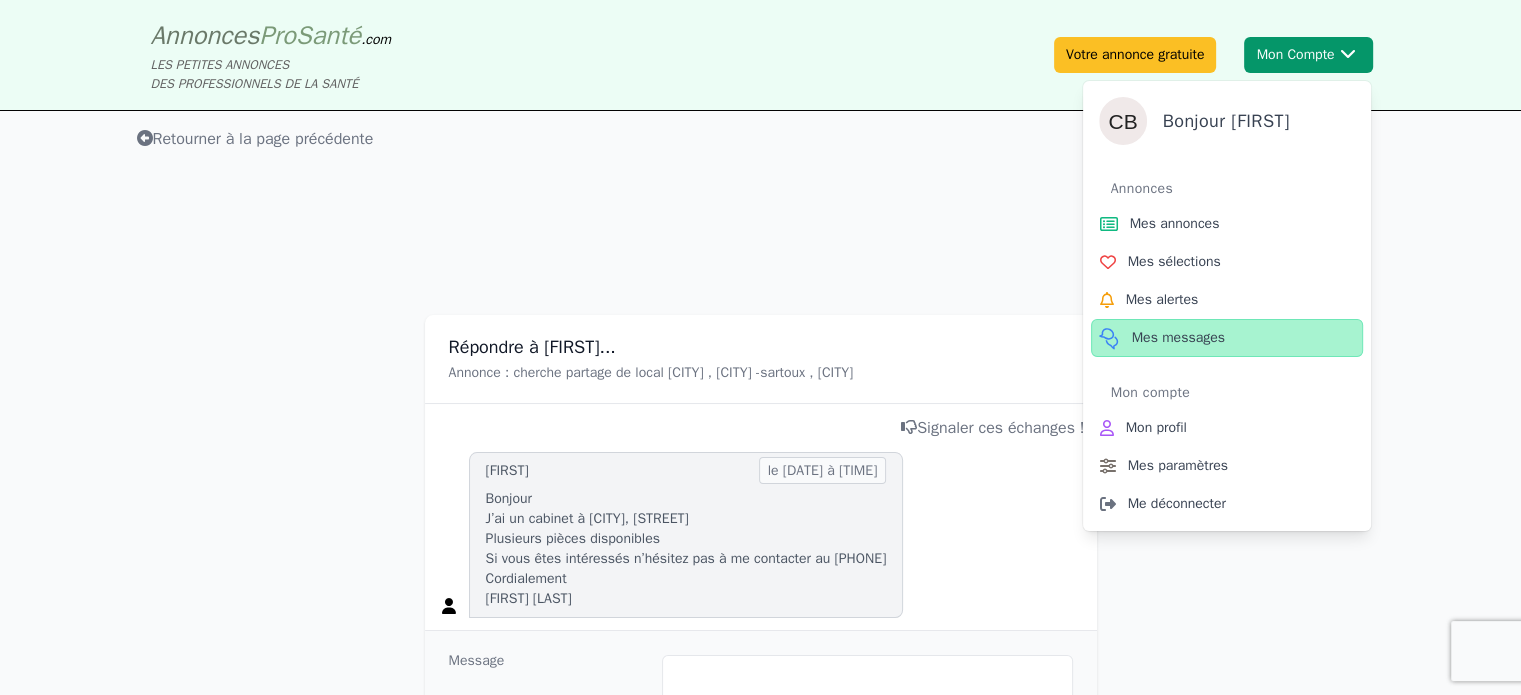 click on "Mes messages" at bounding box center [1178, 338] 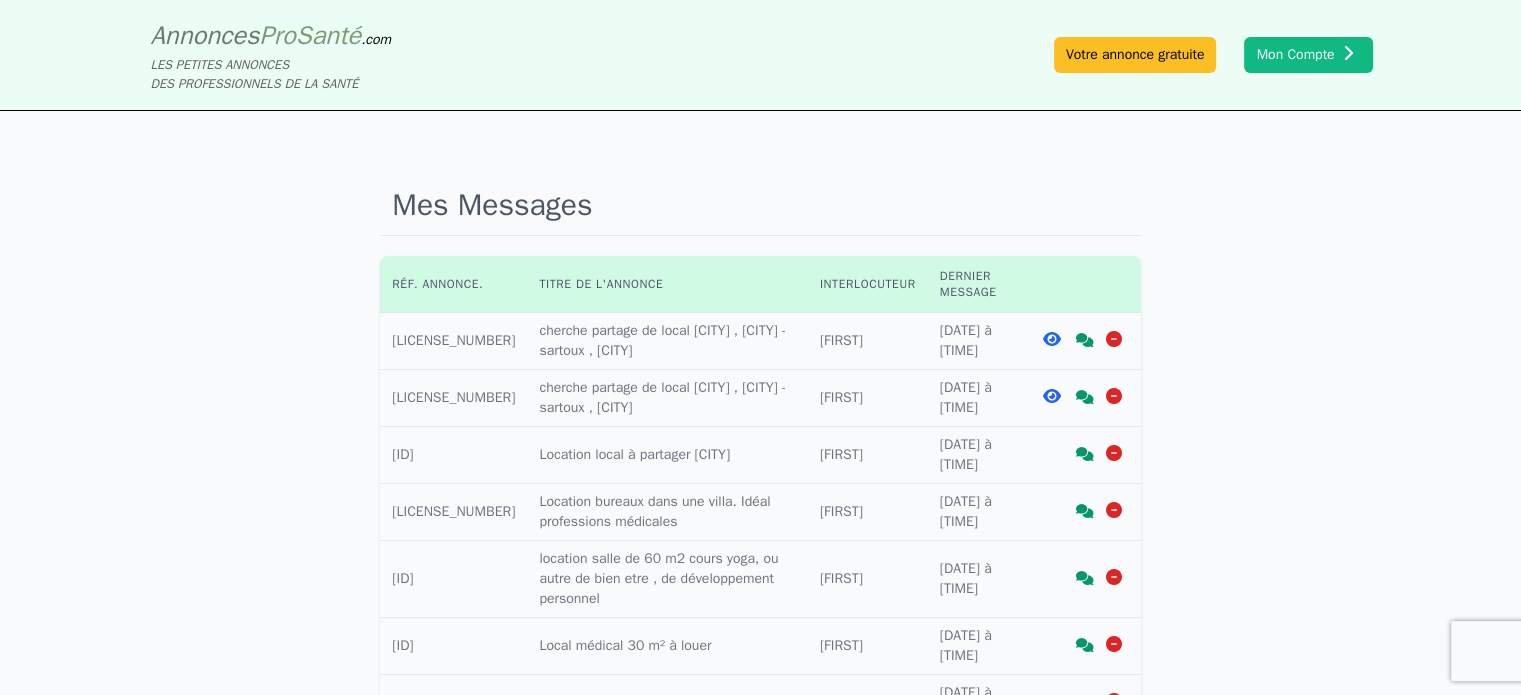 click 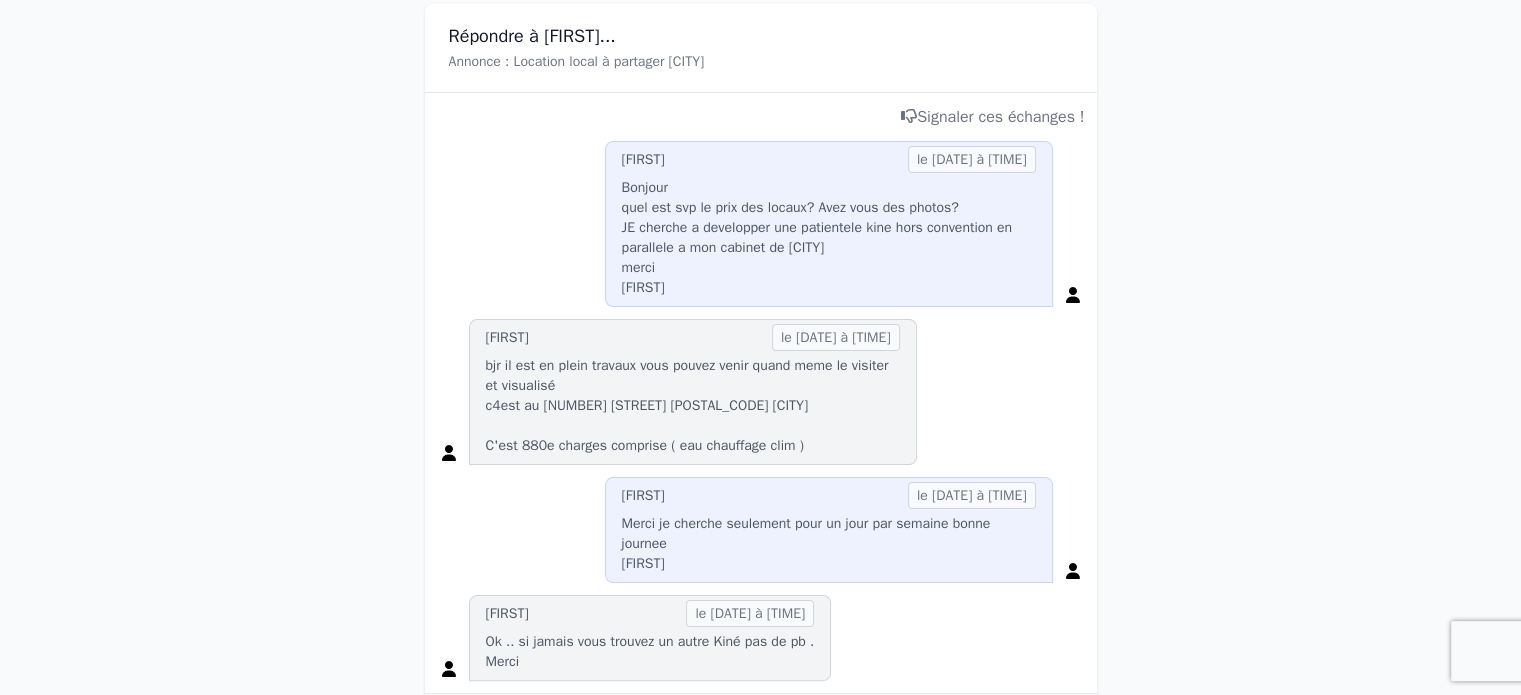 scroll, scrollTop: 268, scrollLeft: 0, axis: vertical 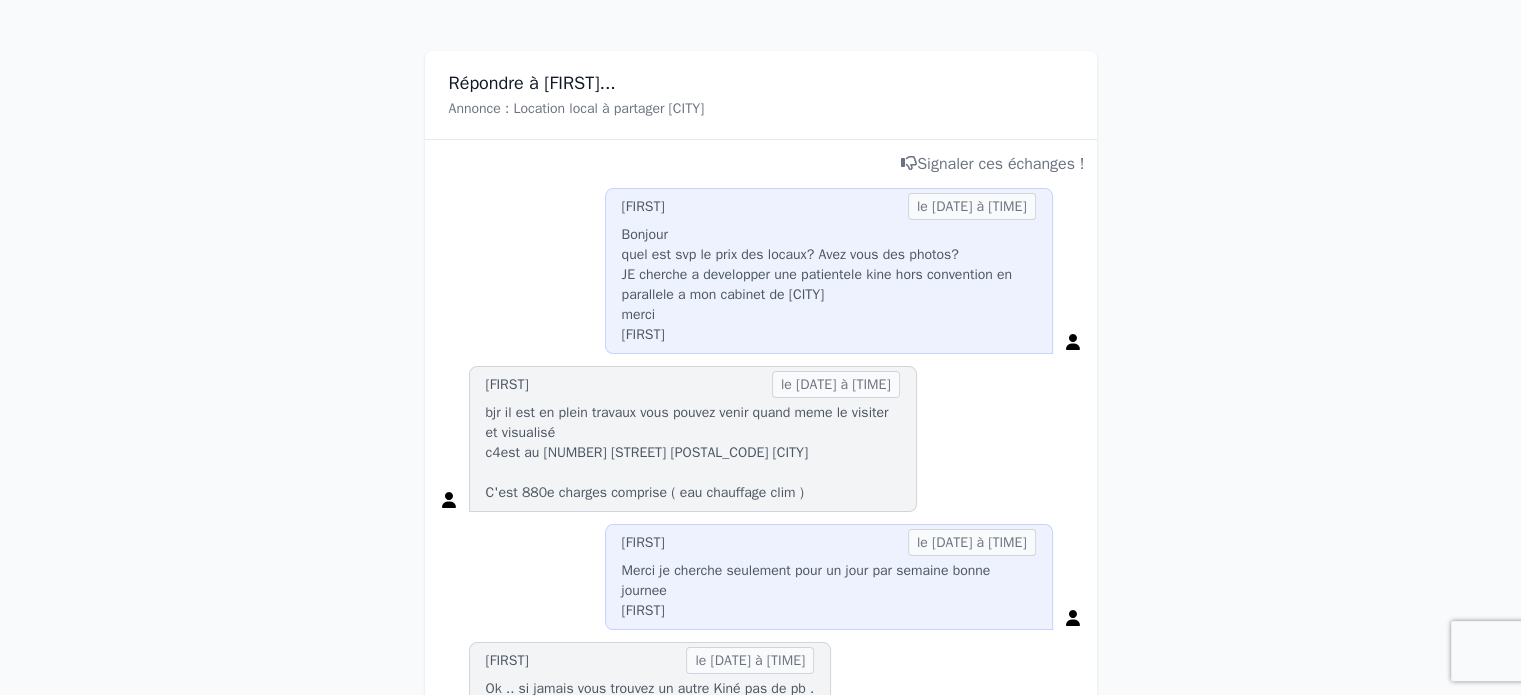 click on "Annonce : Location local à partager [CITY]" 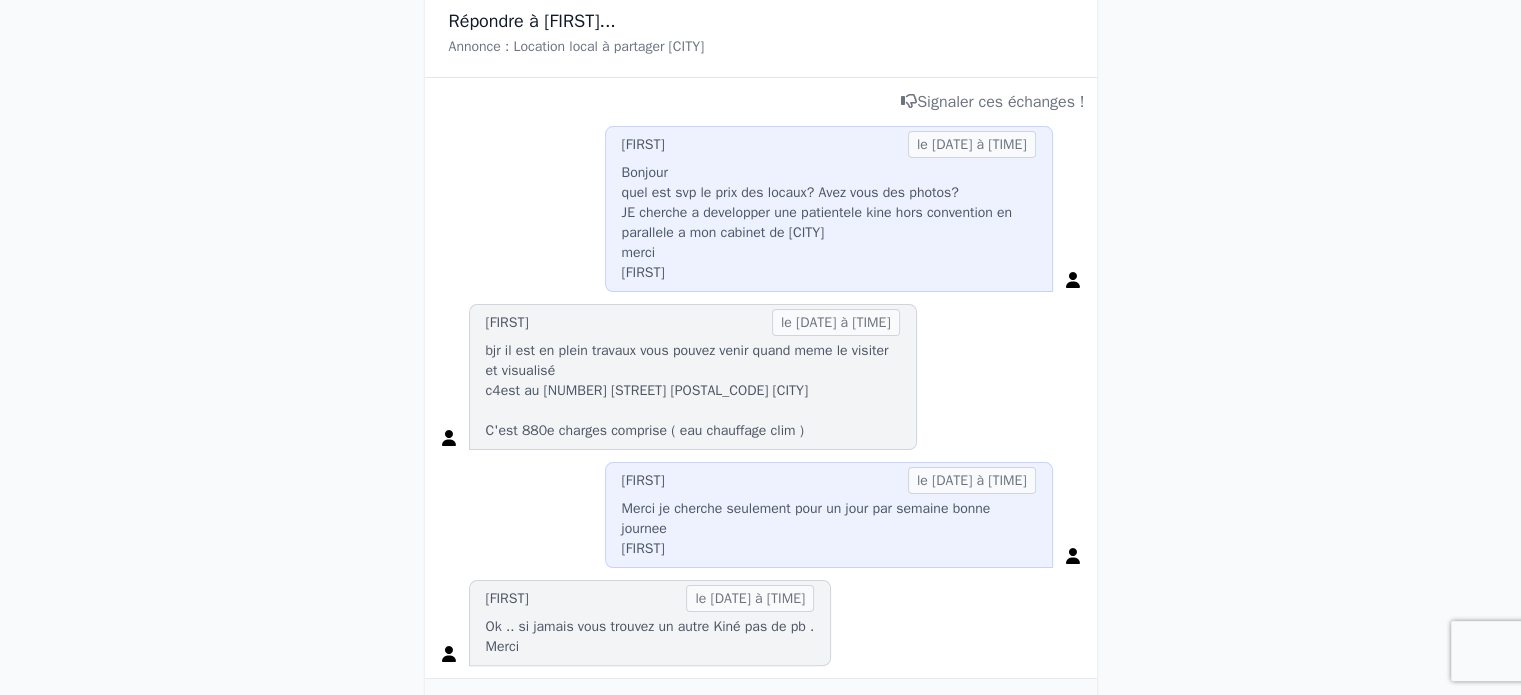 scroll, scrollTop: 344, scrollLeft: 0, axis: vertical 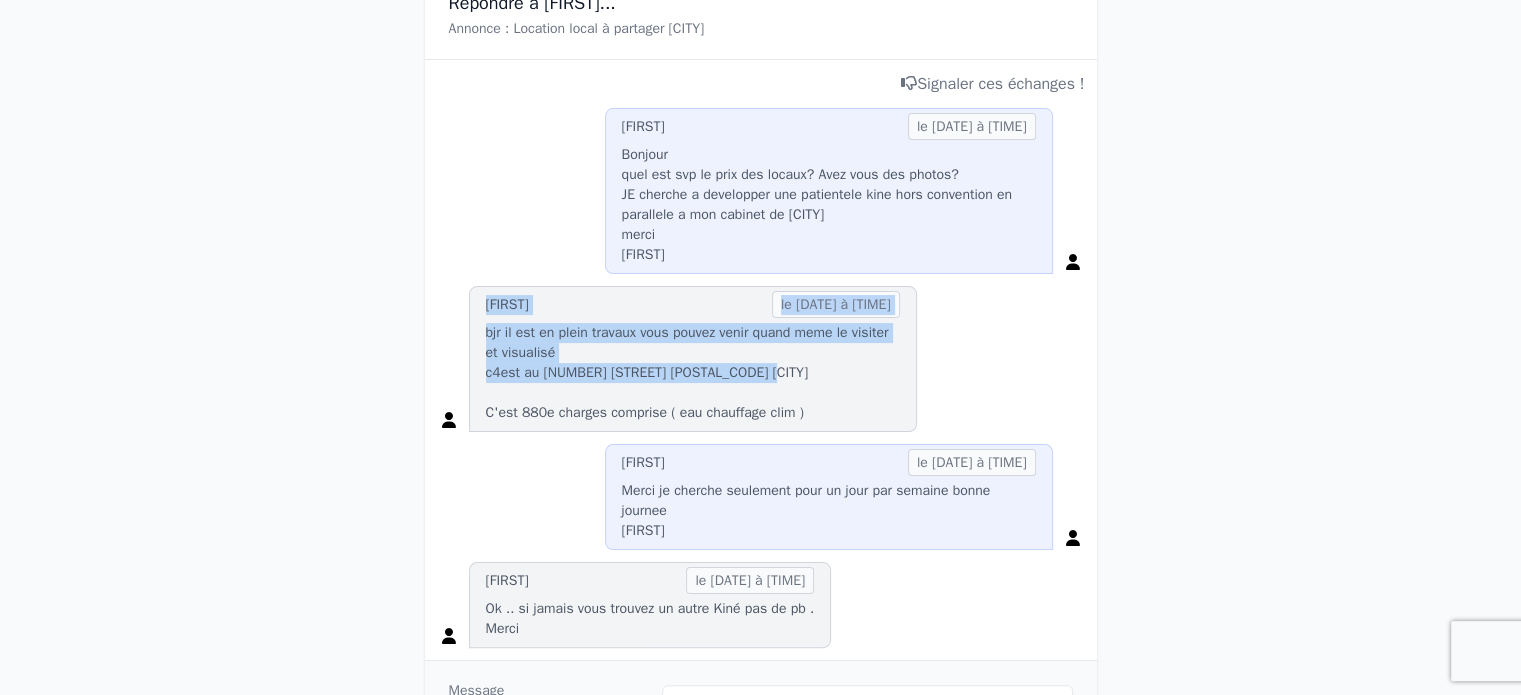drag, startPoint x: 1520, startPoint y: 263, endPoint x: 1489, endPoint y: 371, distance: 112.36102 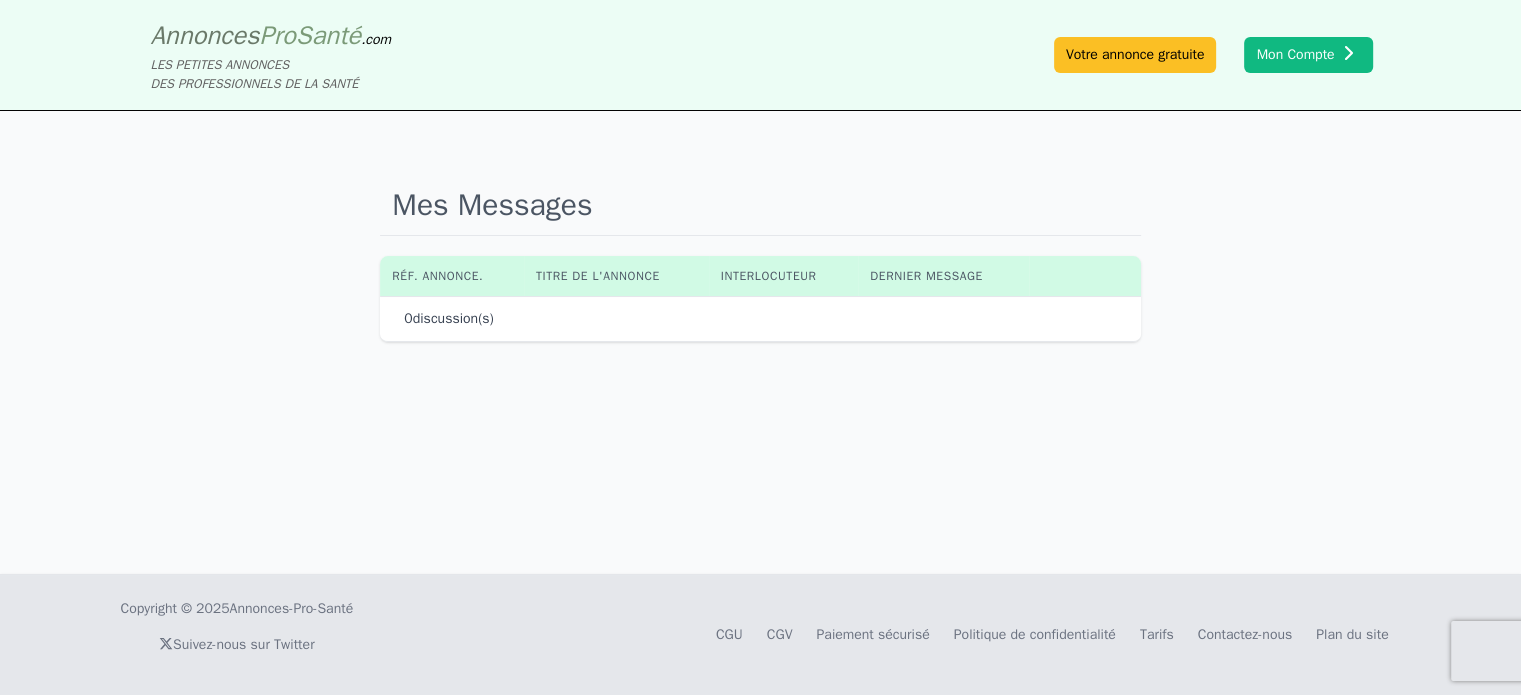 scroll, scrollTop: 0, scrollLeft: 0, axis: both 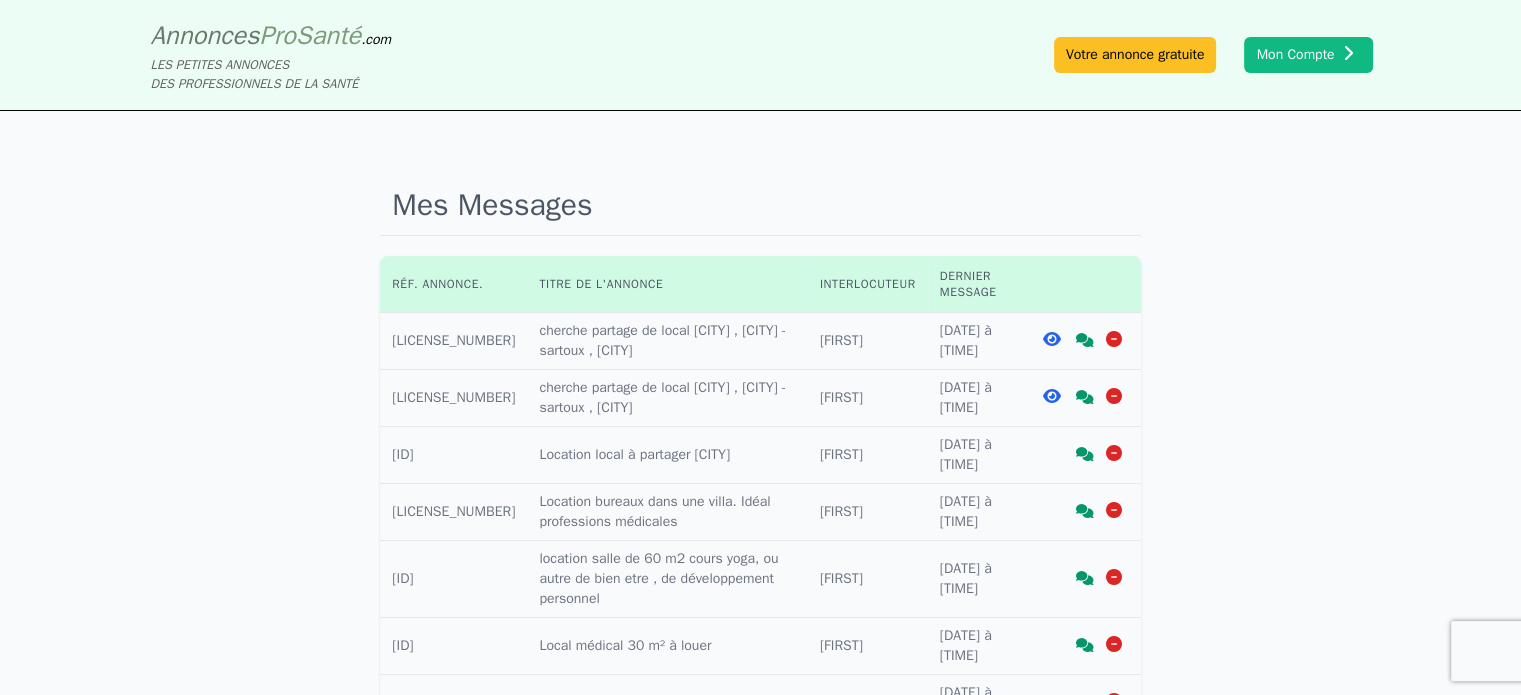 click 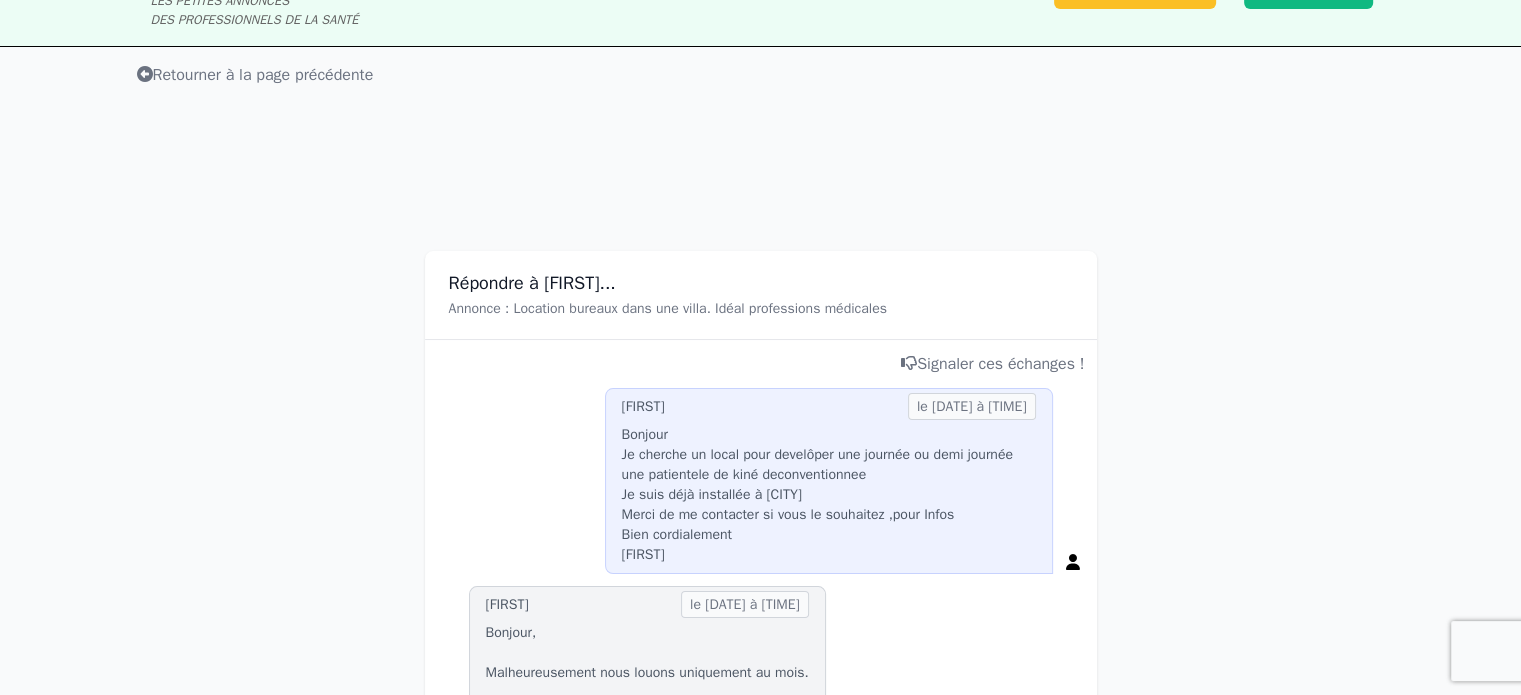 scroll, scrollTop: 0, scrollLeft: 0, axis: both 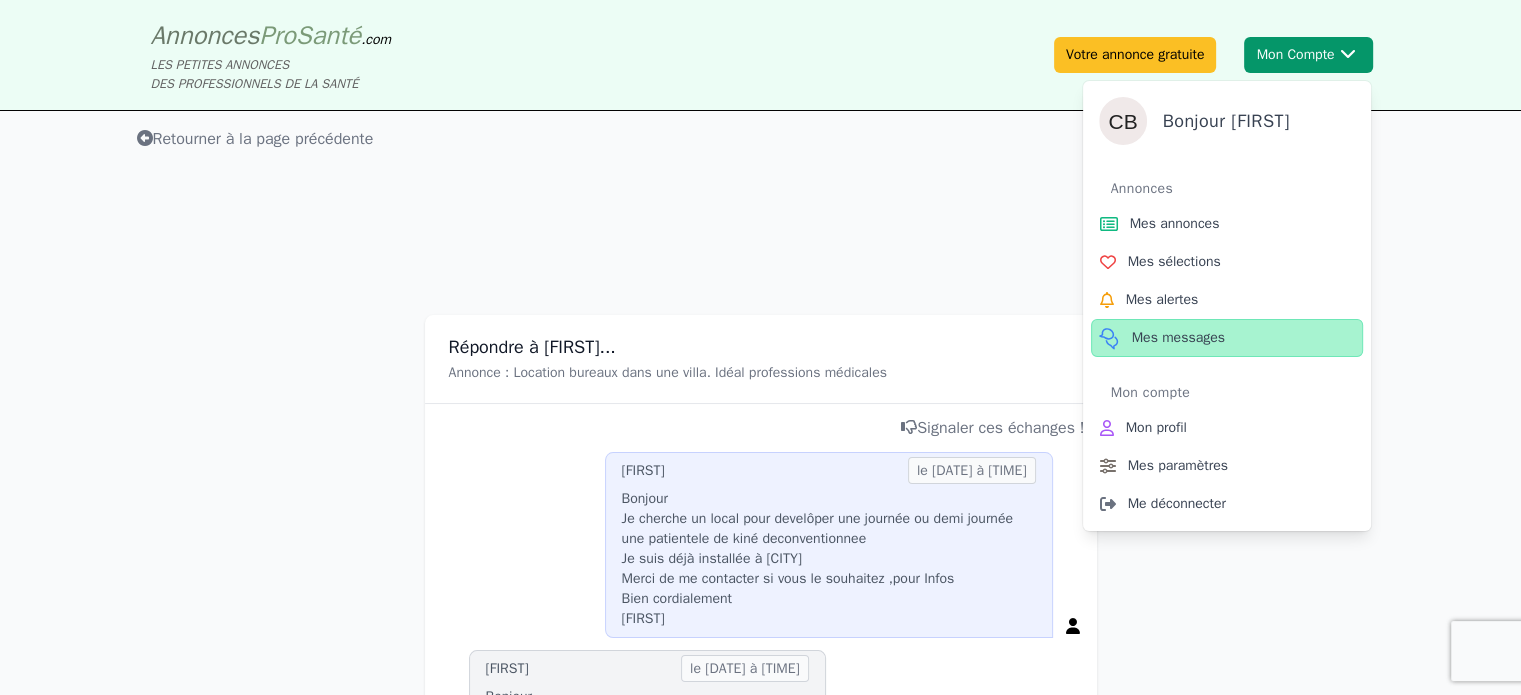 click on "Mes messages" at bounding box center (1178, 338) 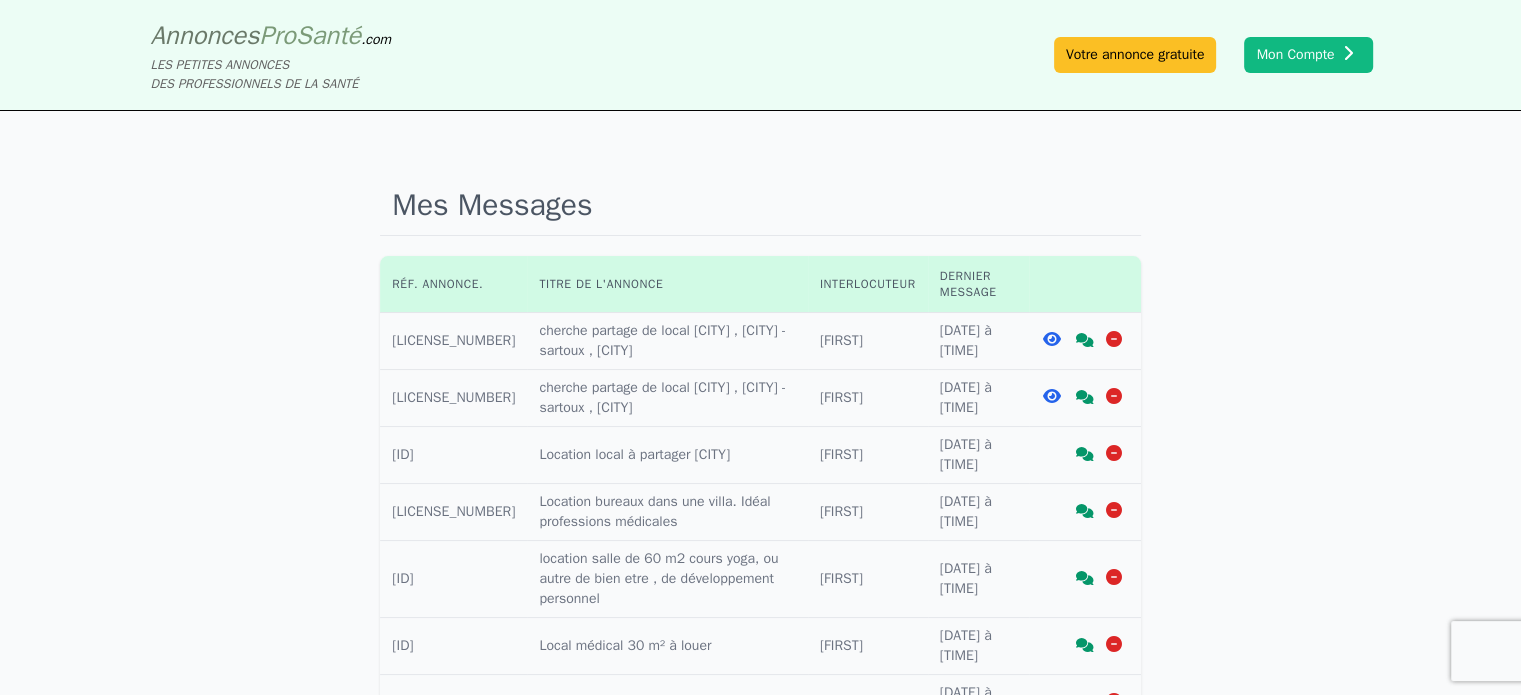 click 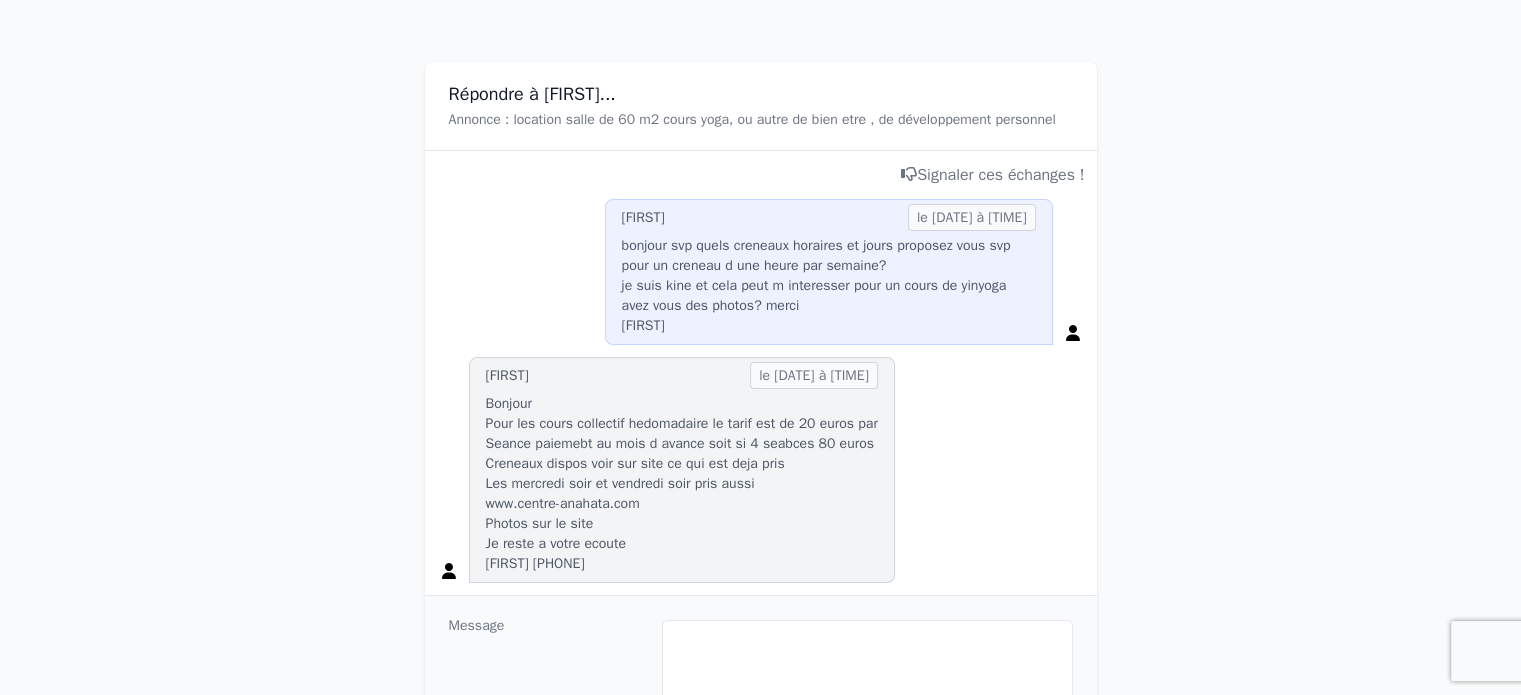scroll, scrollTop: 268, scrollLeft: 0, axis: vertical 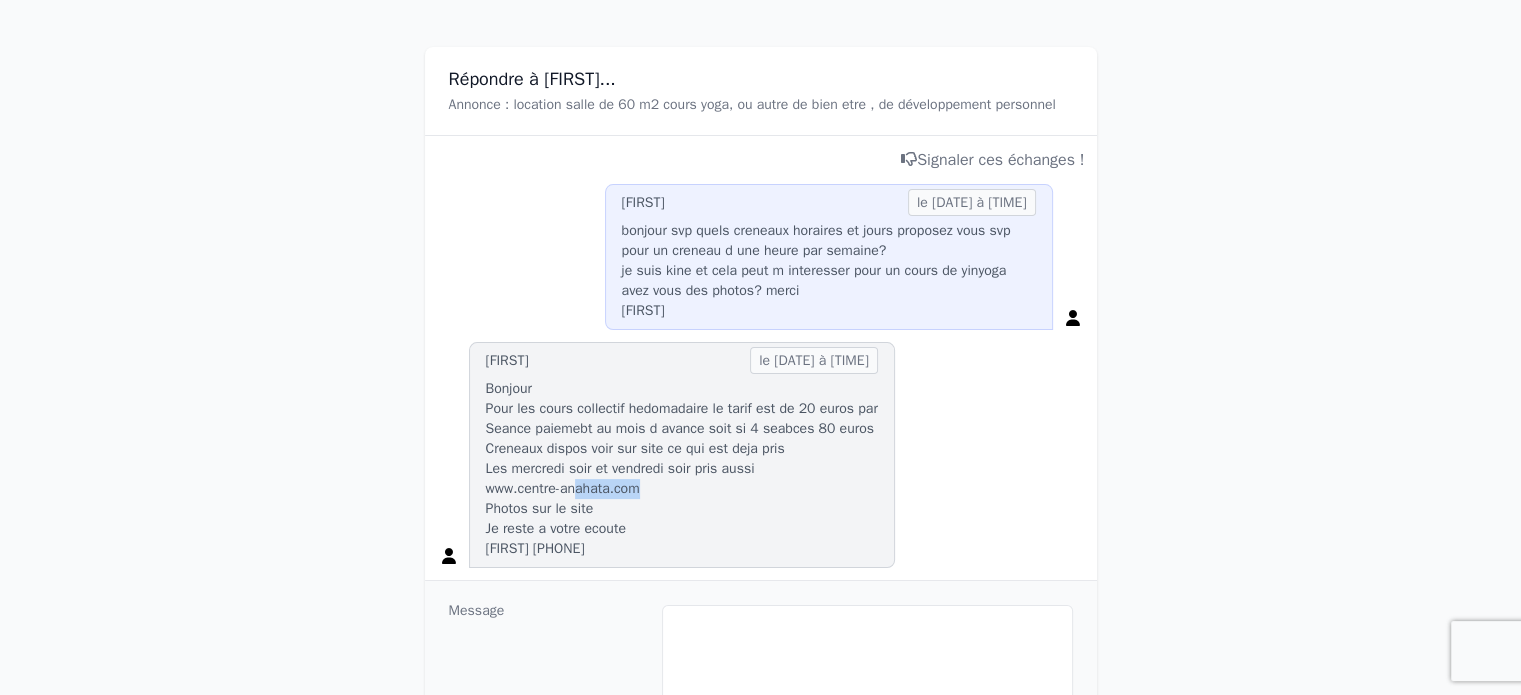 drag, startPoint x: 648, startPoint y: 485, endPoint x: 579, endPoint y: 482, distance: 69.065186 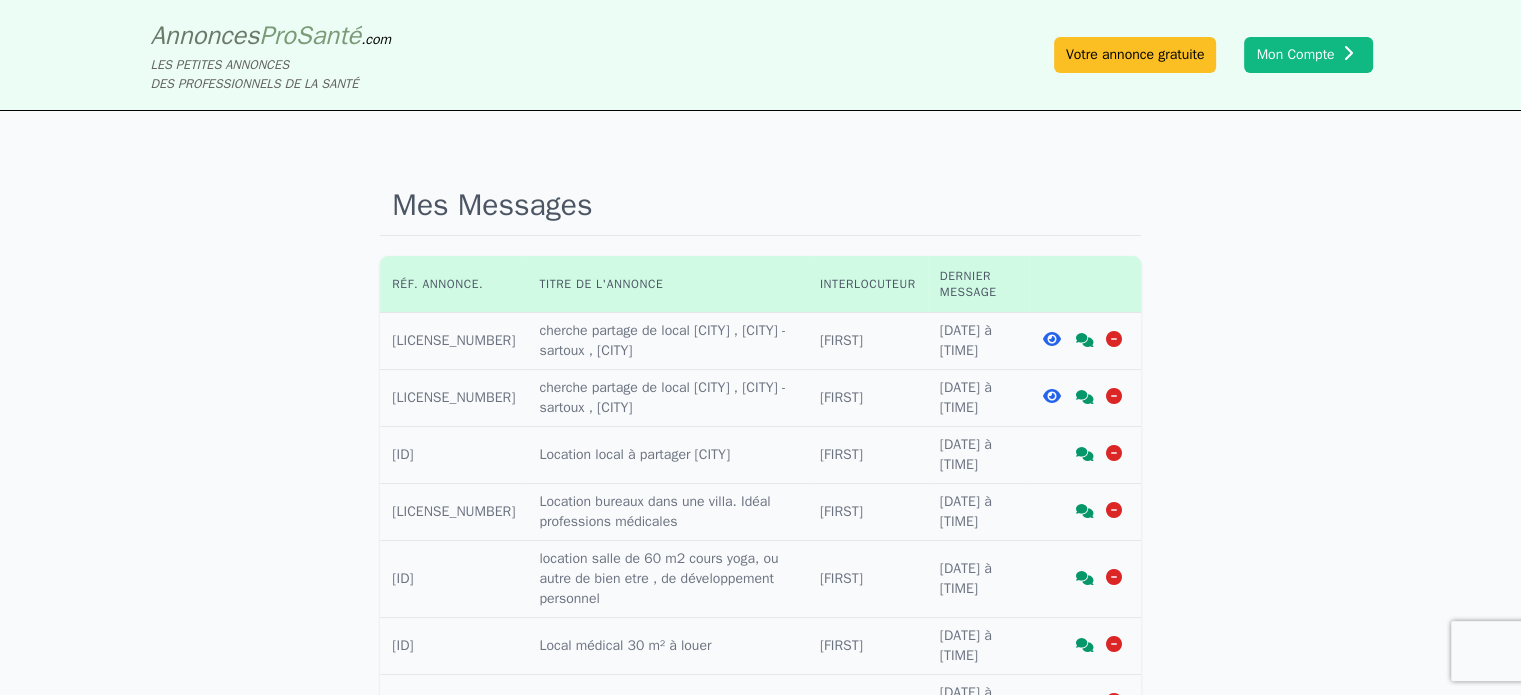 click 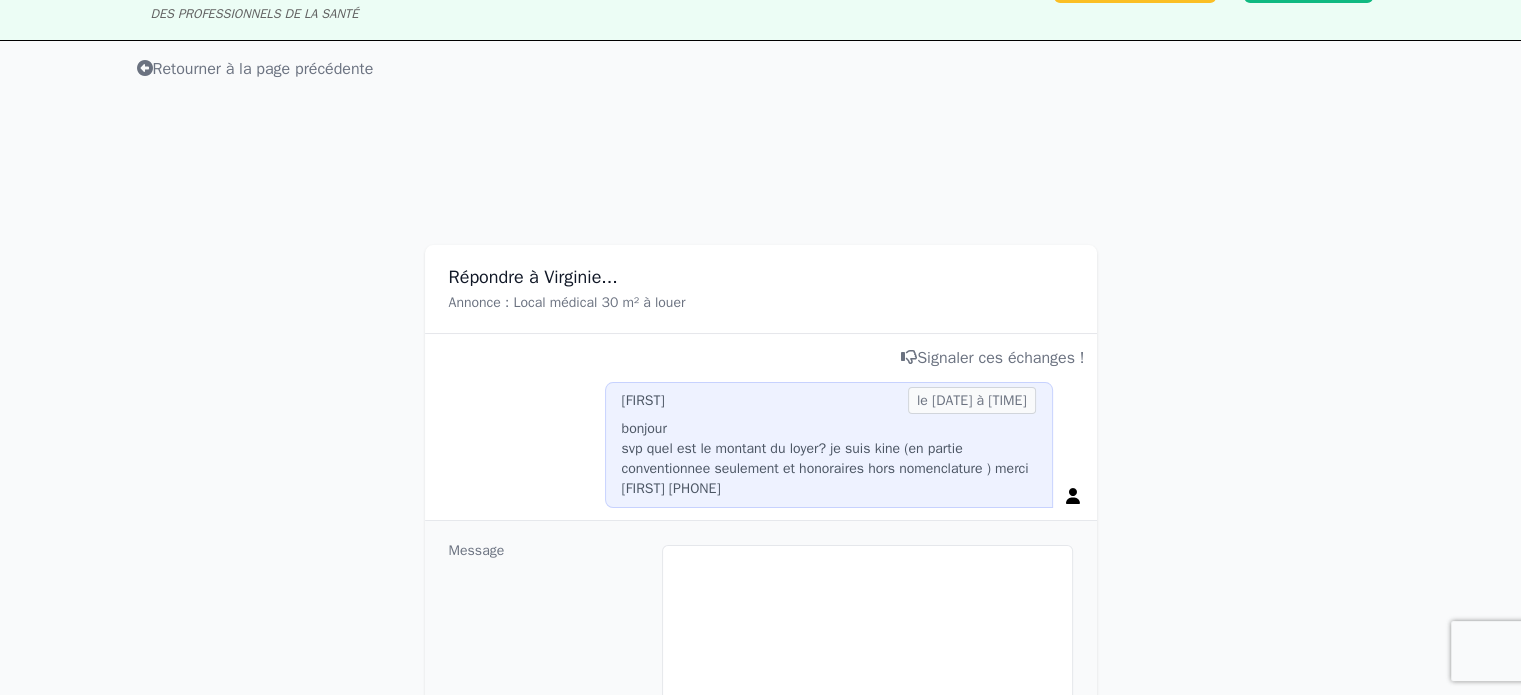 scroll, scrollTop: 12, scrollLeft: 0, axis: vertical 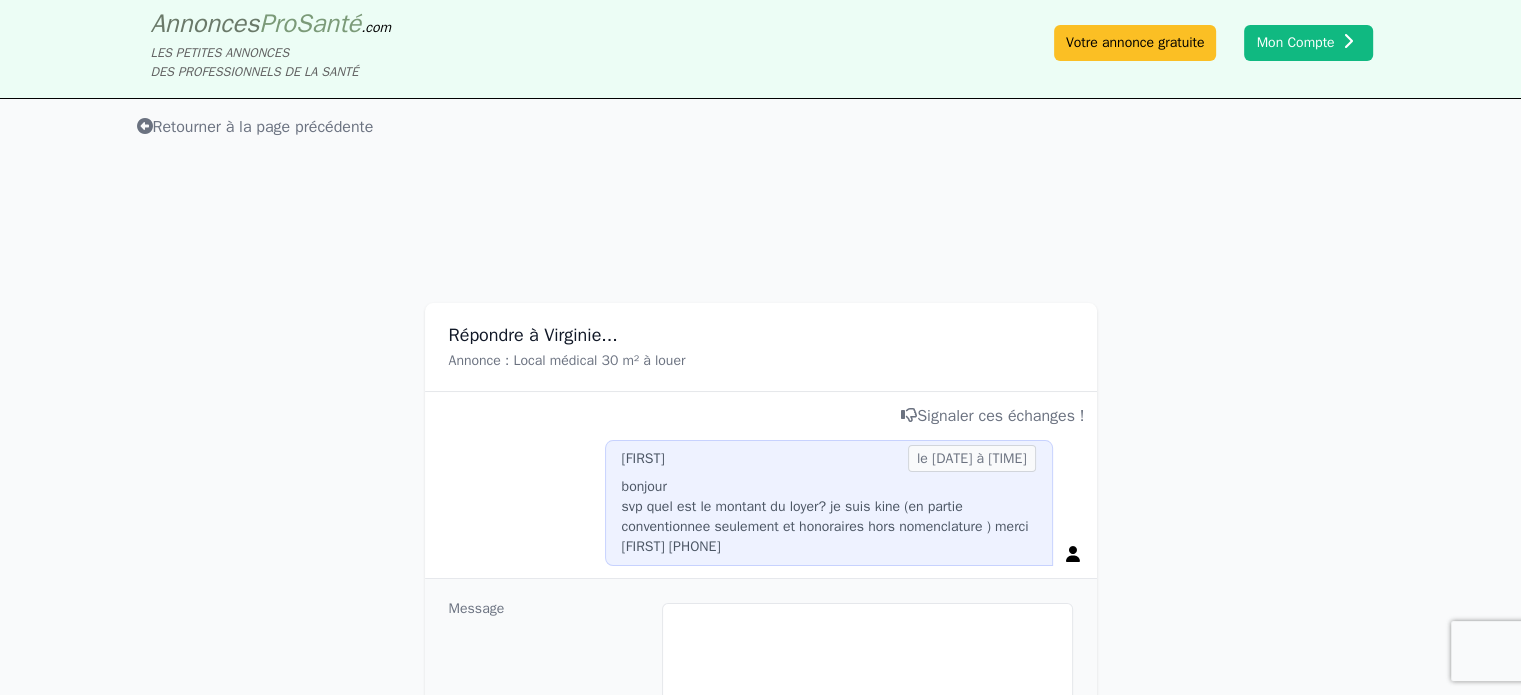 click on "Répondre à Virginie..." 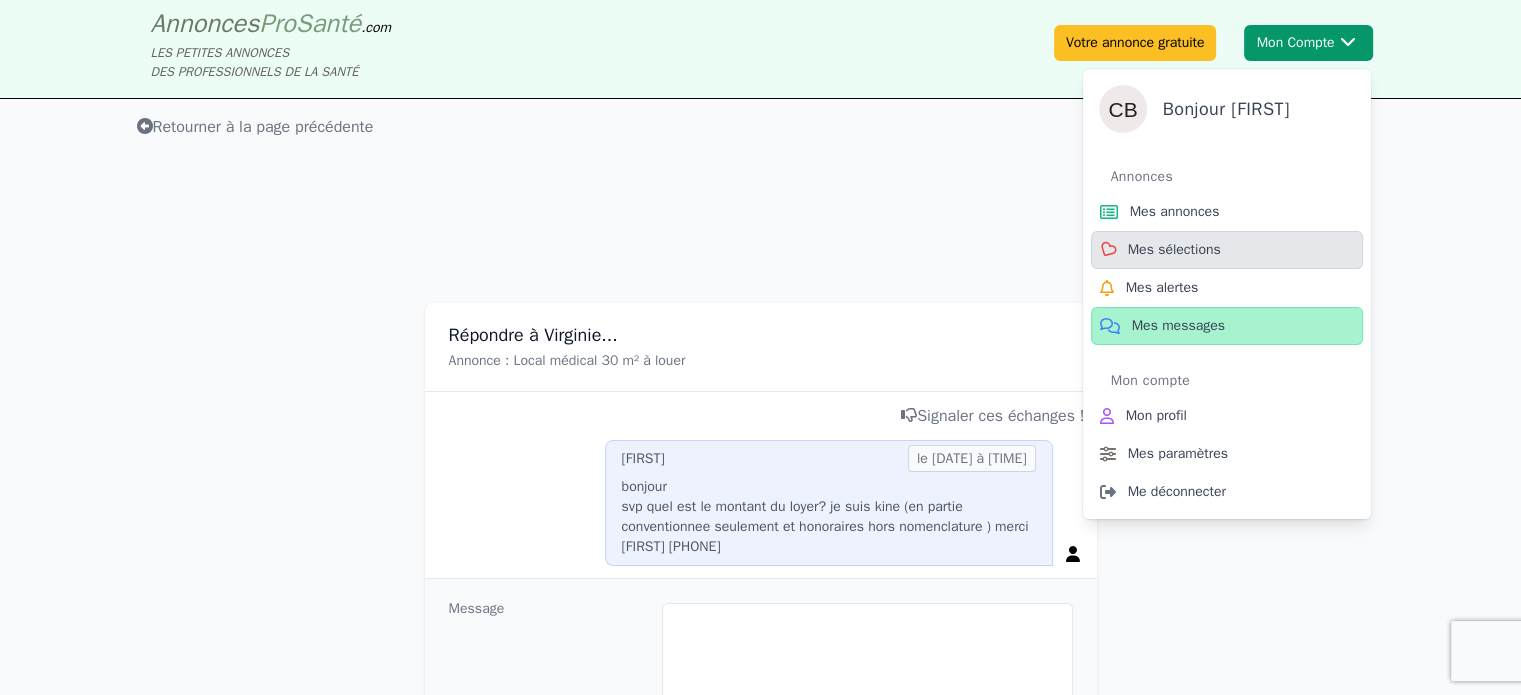 click on "Mes sélections" at bounding box center (1174, 250) 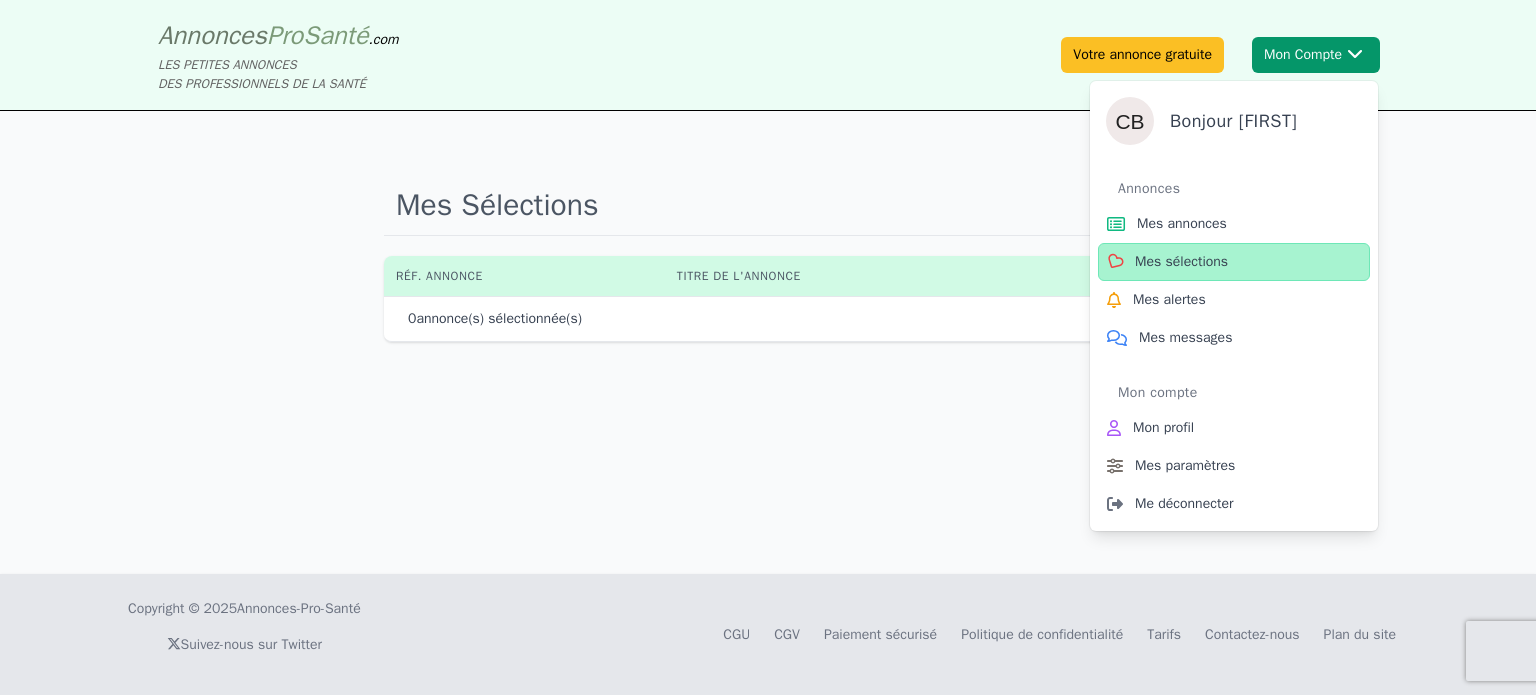click on "Mes sélections" at bounding box center (1181, 262) 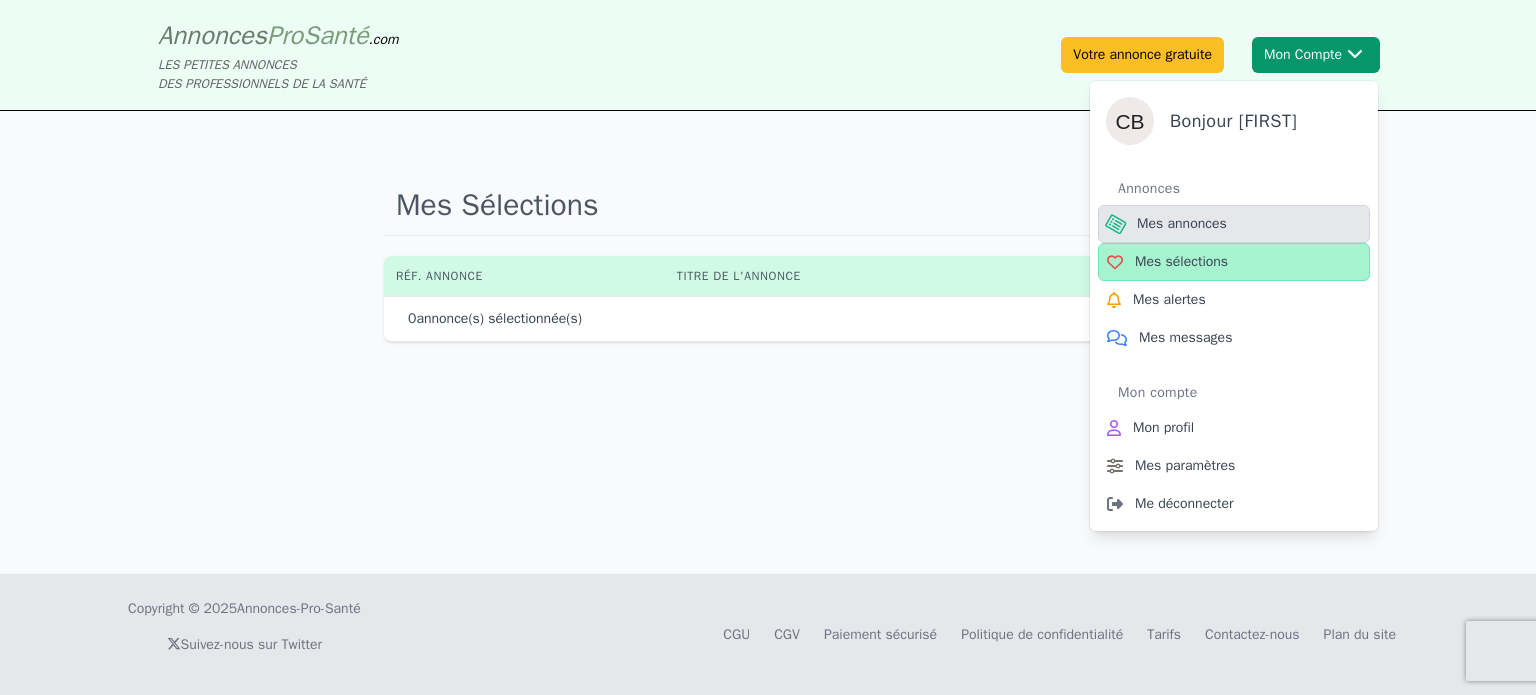 click on "Mes annonces" at bounding box center (1182, 224) 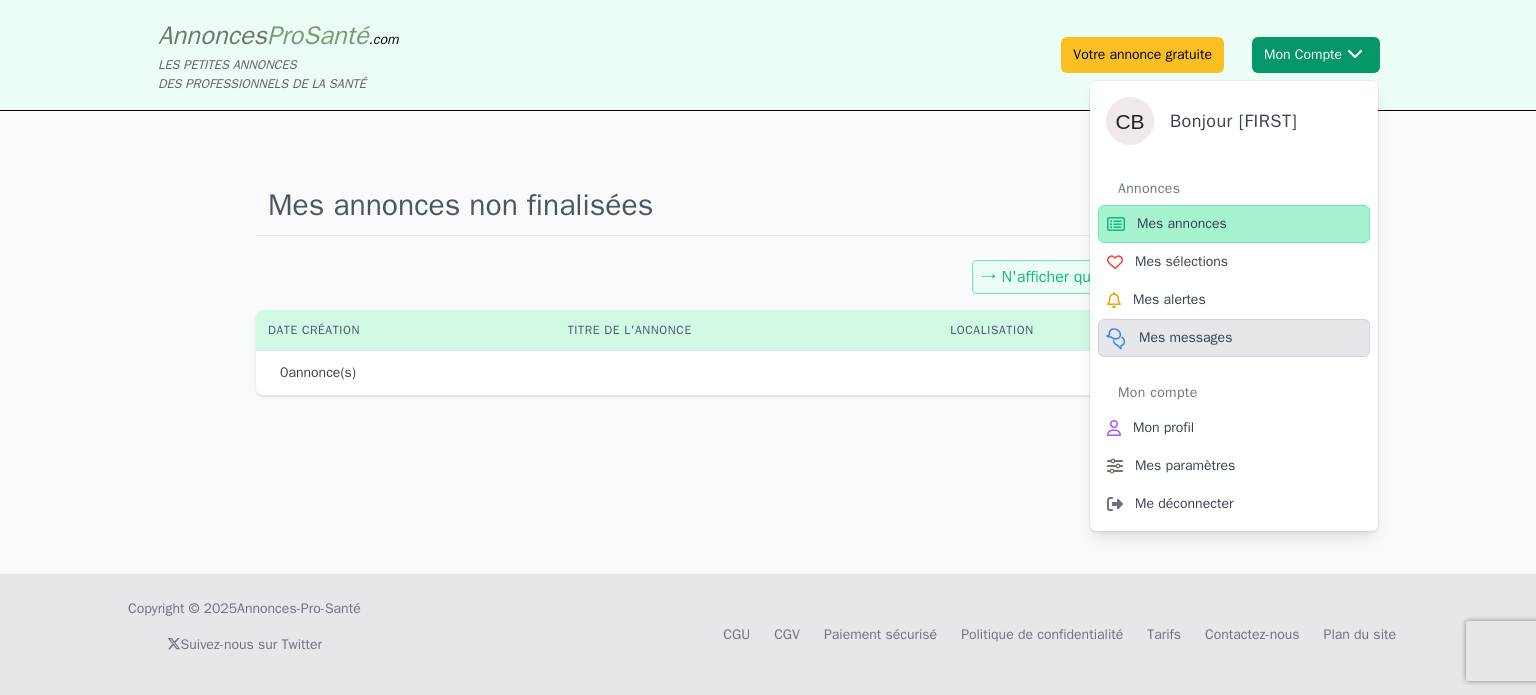 click on "Mes messages" at bounding box center (1185, 338) 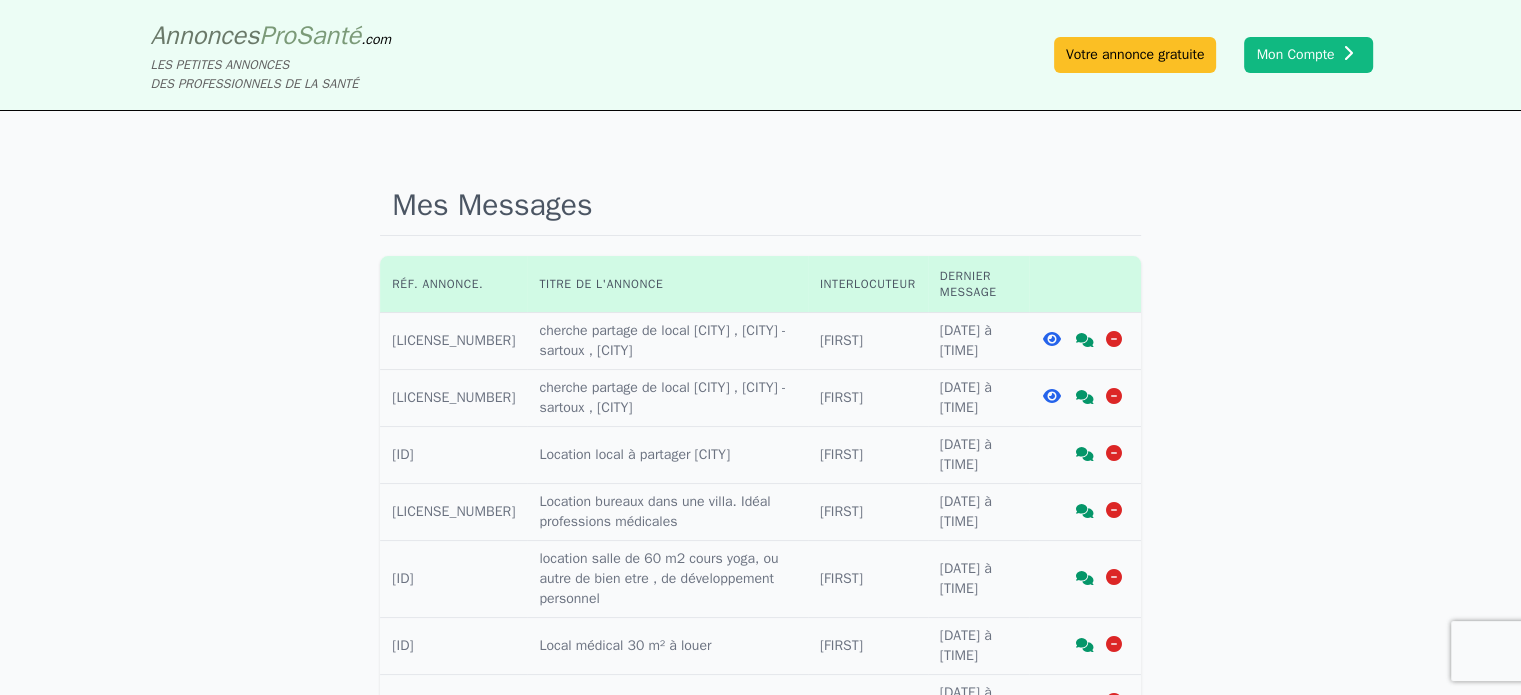 click on "Interlocuteur :  [FIRST]" 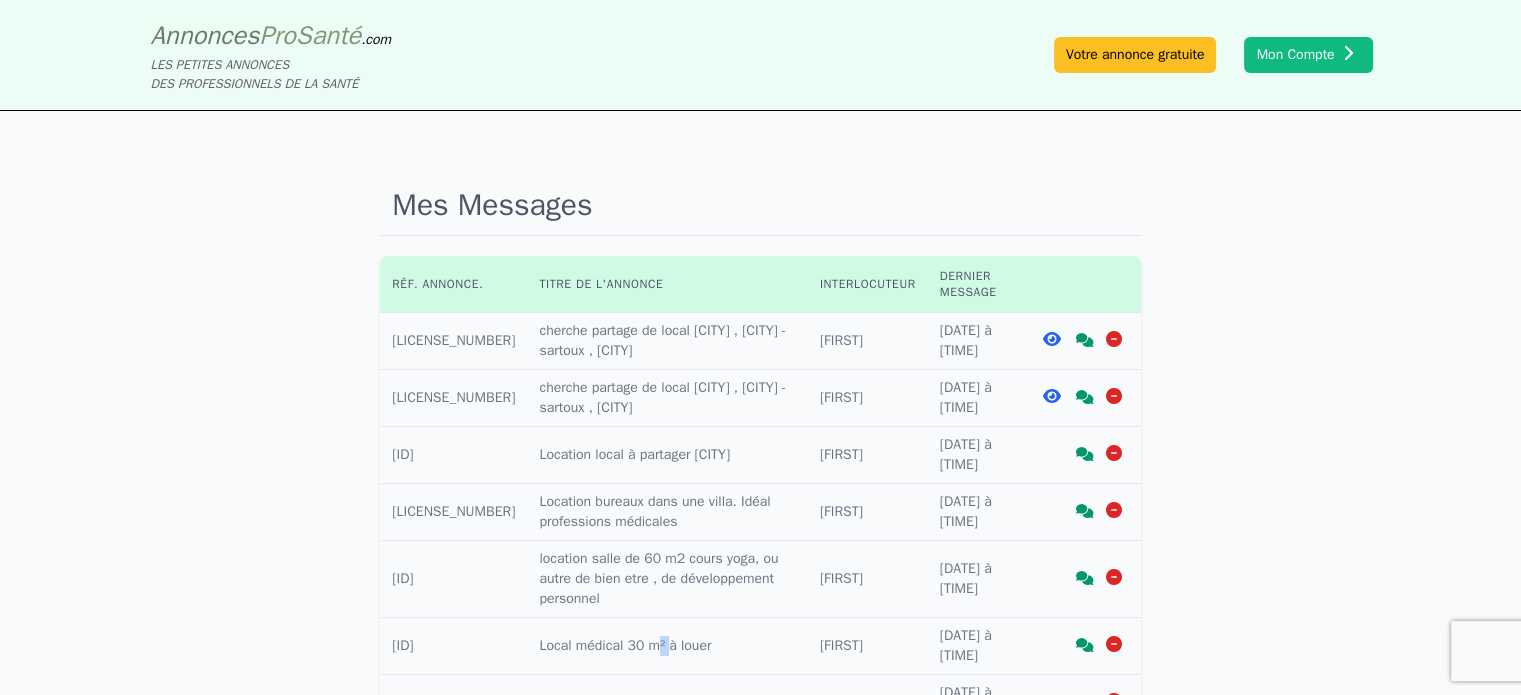 click on "Titre annonce :  Local médical 30 m² à louer" 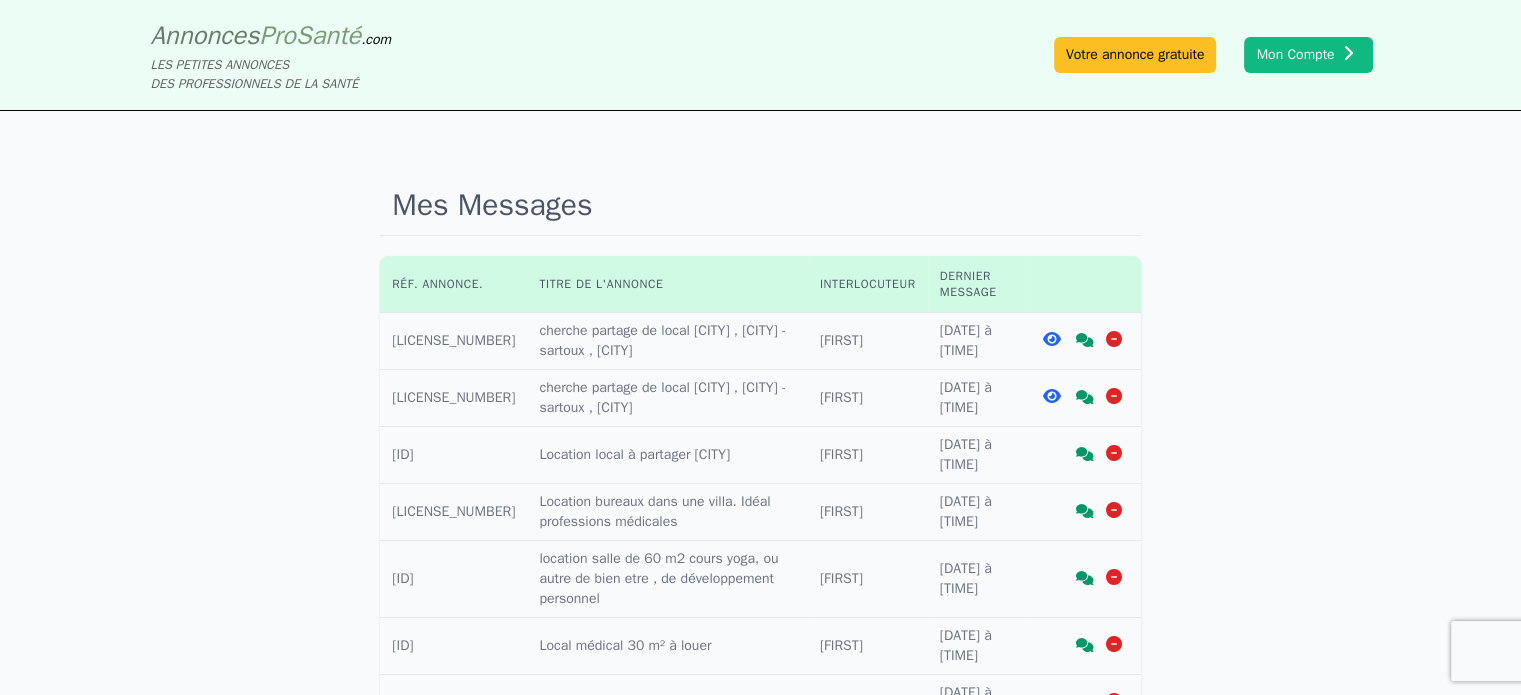 click on "Réf. annonce :  [ID]" 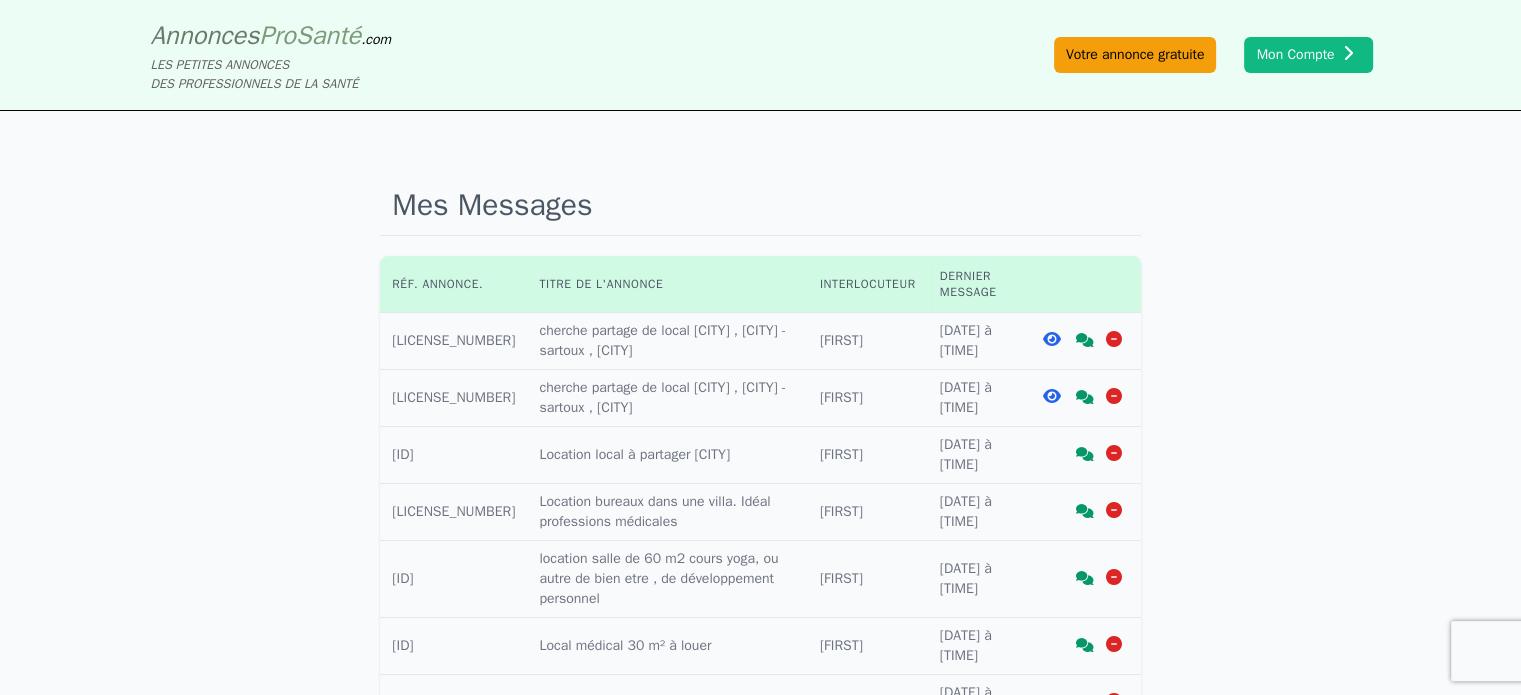 click on "Votre annonce gratuite" at bounding box center [1135, 55] 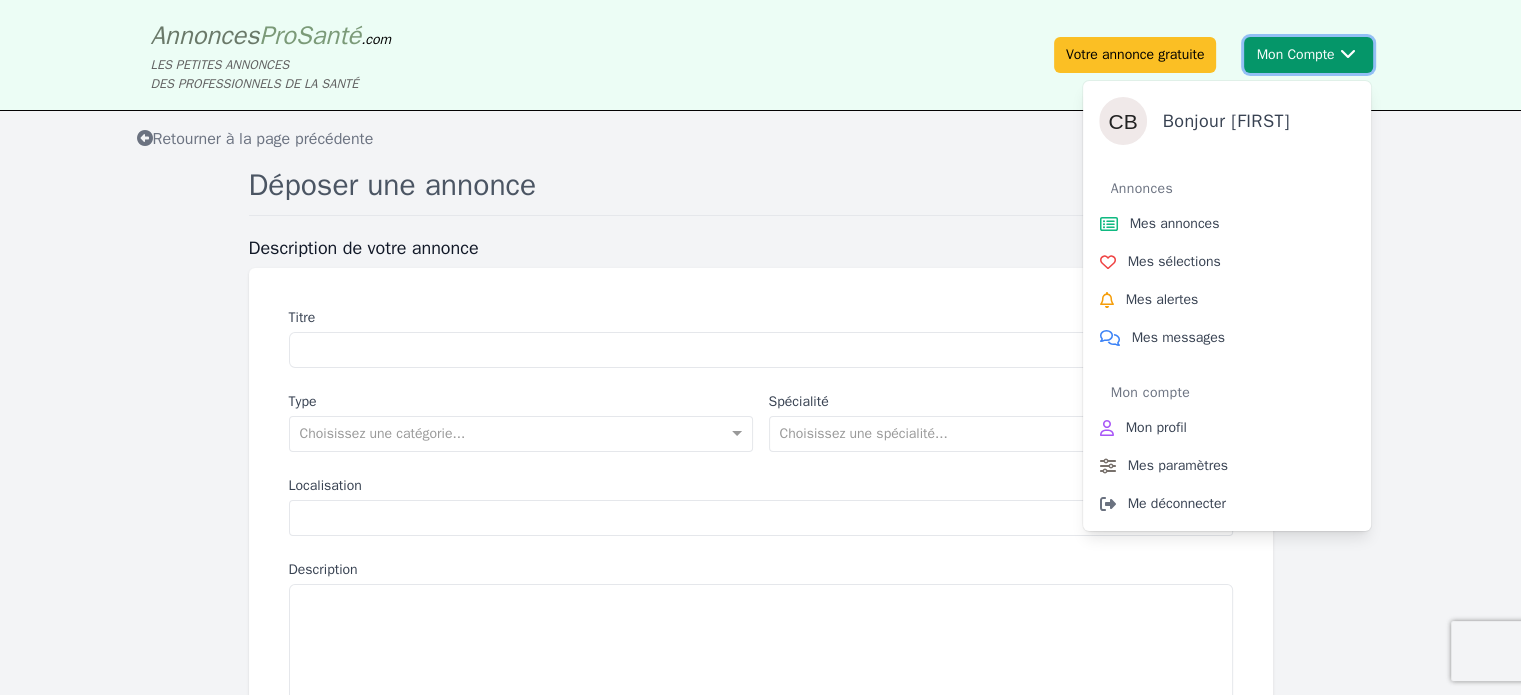 click on "Mon Compte   Bonjour [FIRST]  Annonces Mes annonces Mes sélections Mes alertes Mes messages Mon compte Mon profil Mes paramètres Me déconnecter" at bounding box center [1308, 55] 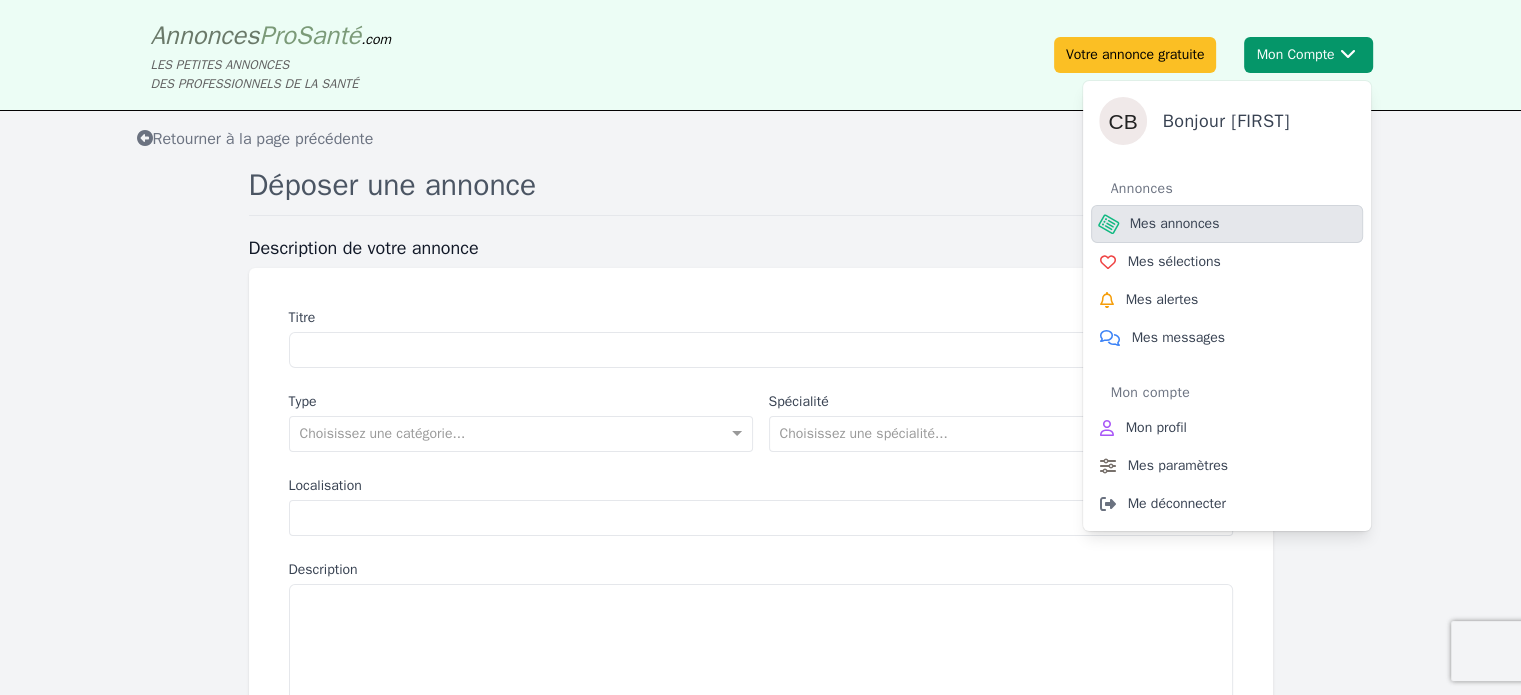 click on "Mes annonces" at bounding box center (1175, 224) 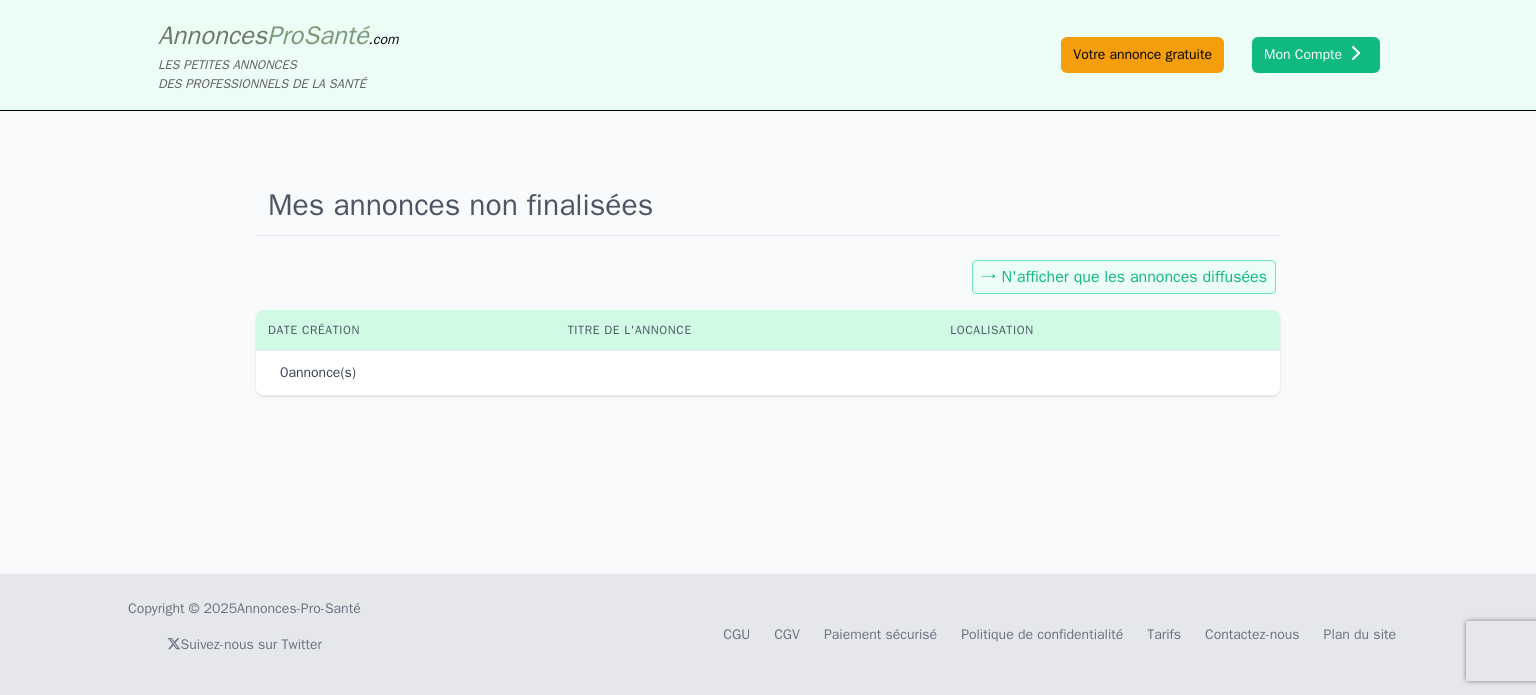 click on "Votre annonce gratuite" at bounding box center [1142, 55] 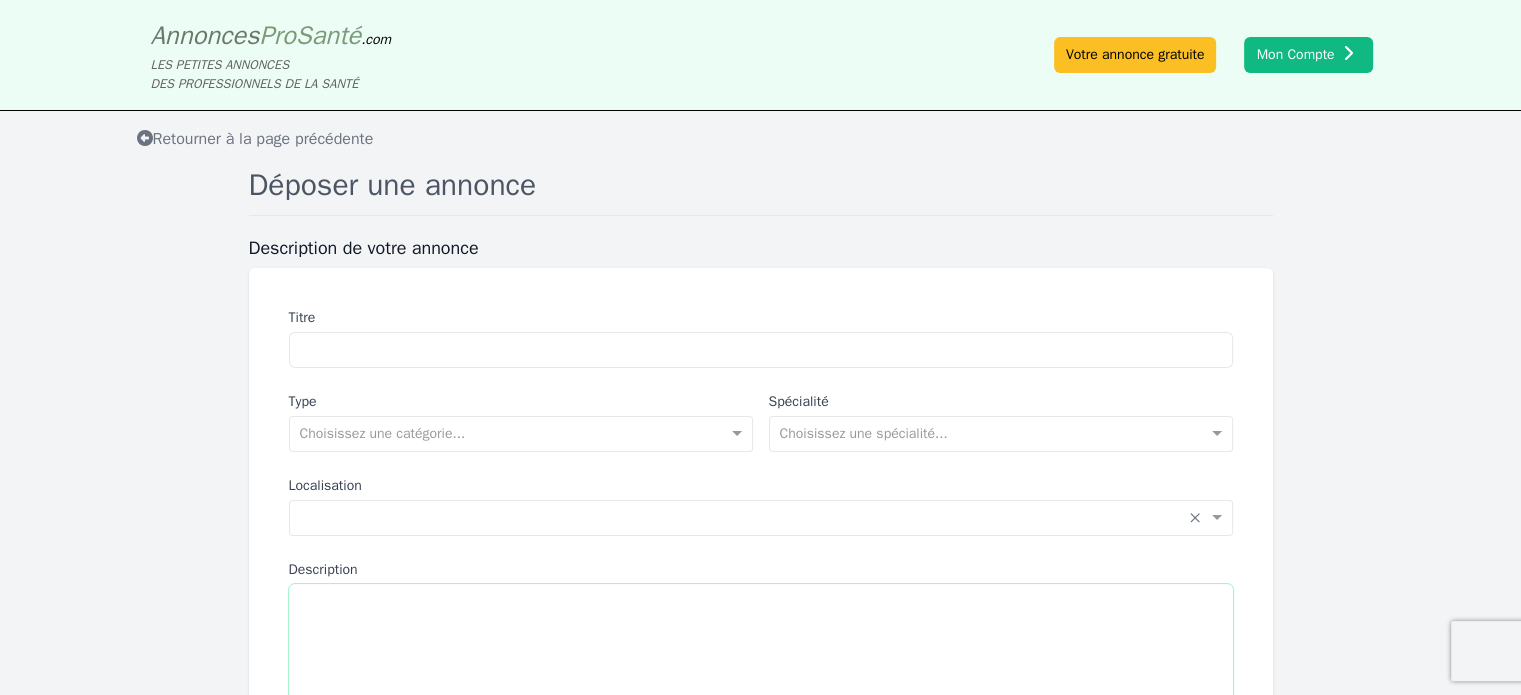 click on "Description" at bounding box center [761, 697] 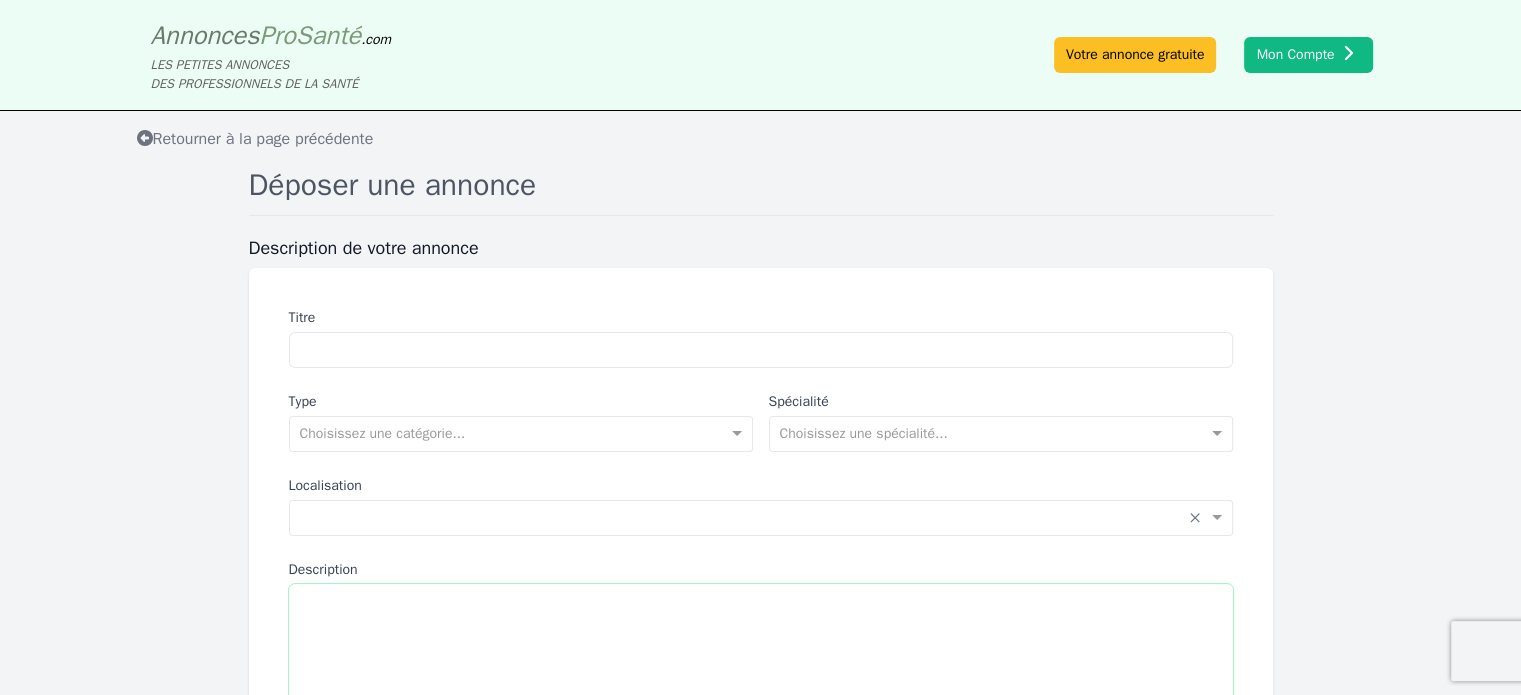 paste on "**********" 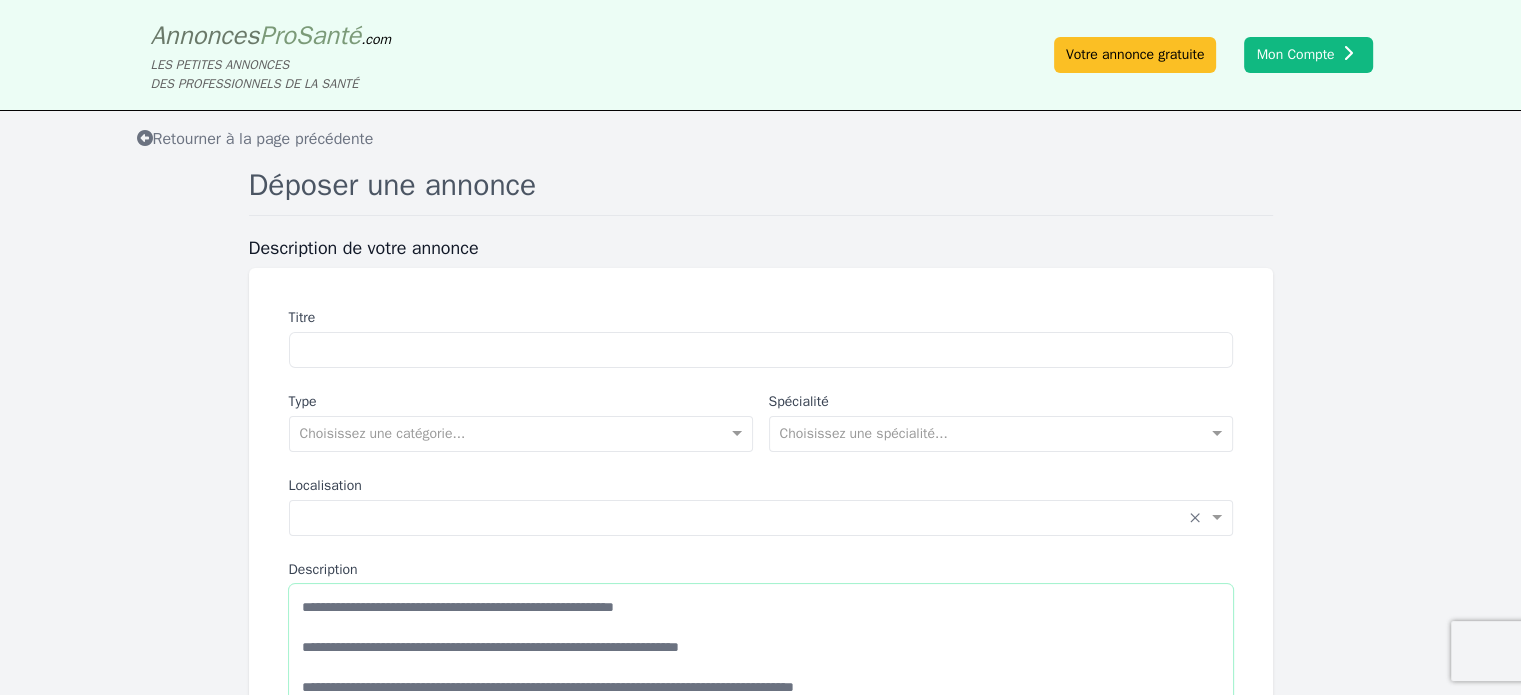 scroll, scrollTop: 0, scrollLeft: 0, axis: both 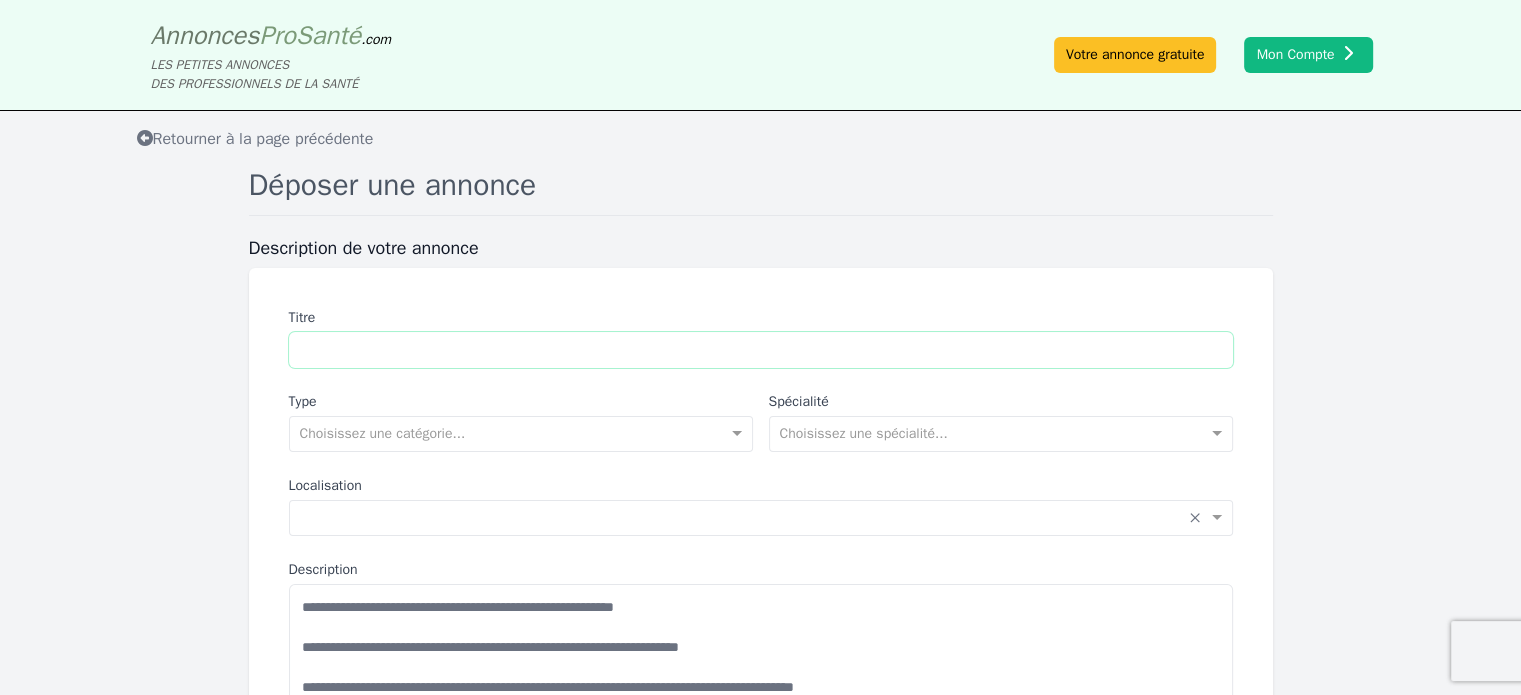click on "Titre" at bounding box center [761, 350] 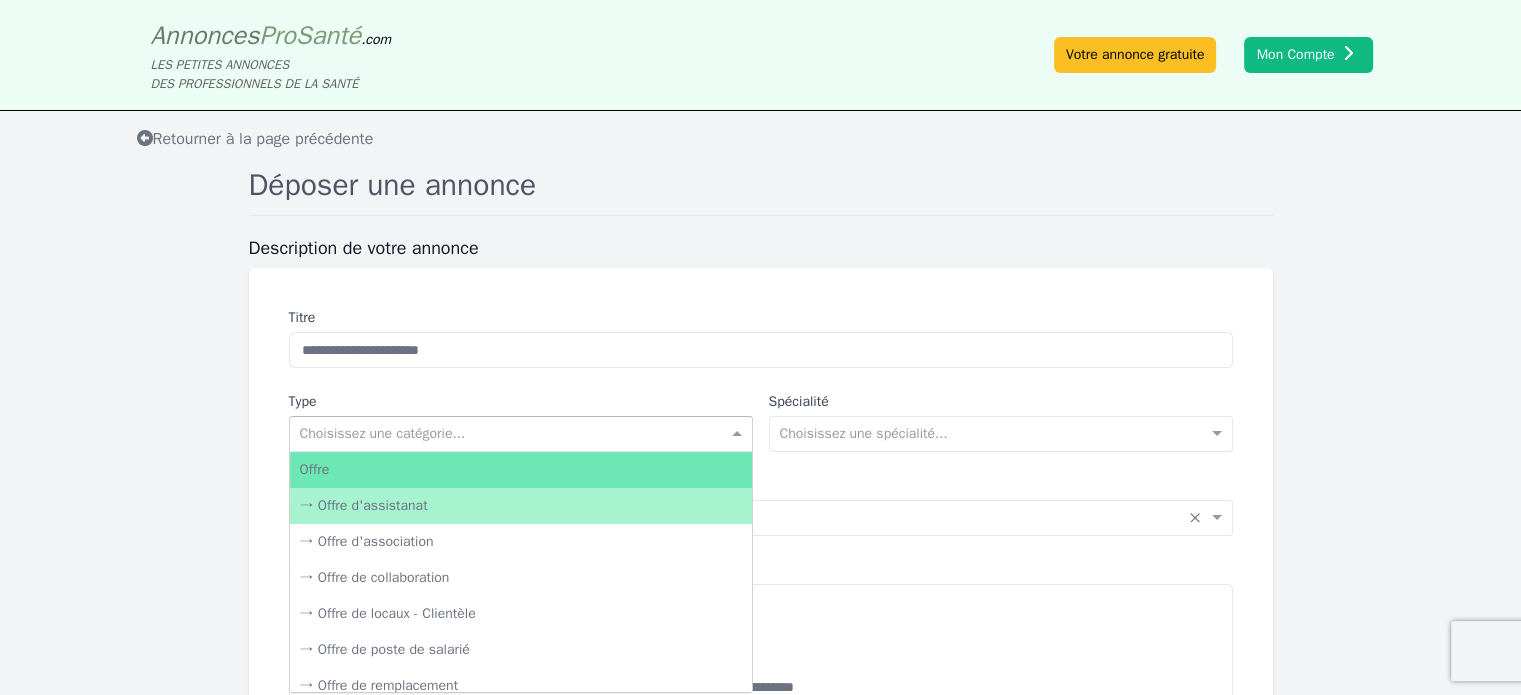 click at bounding box center (501, 432) 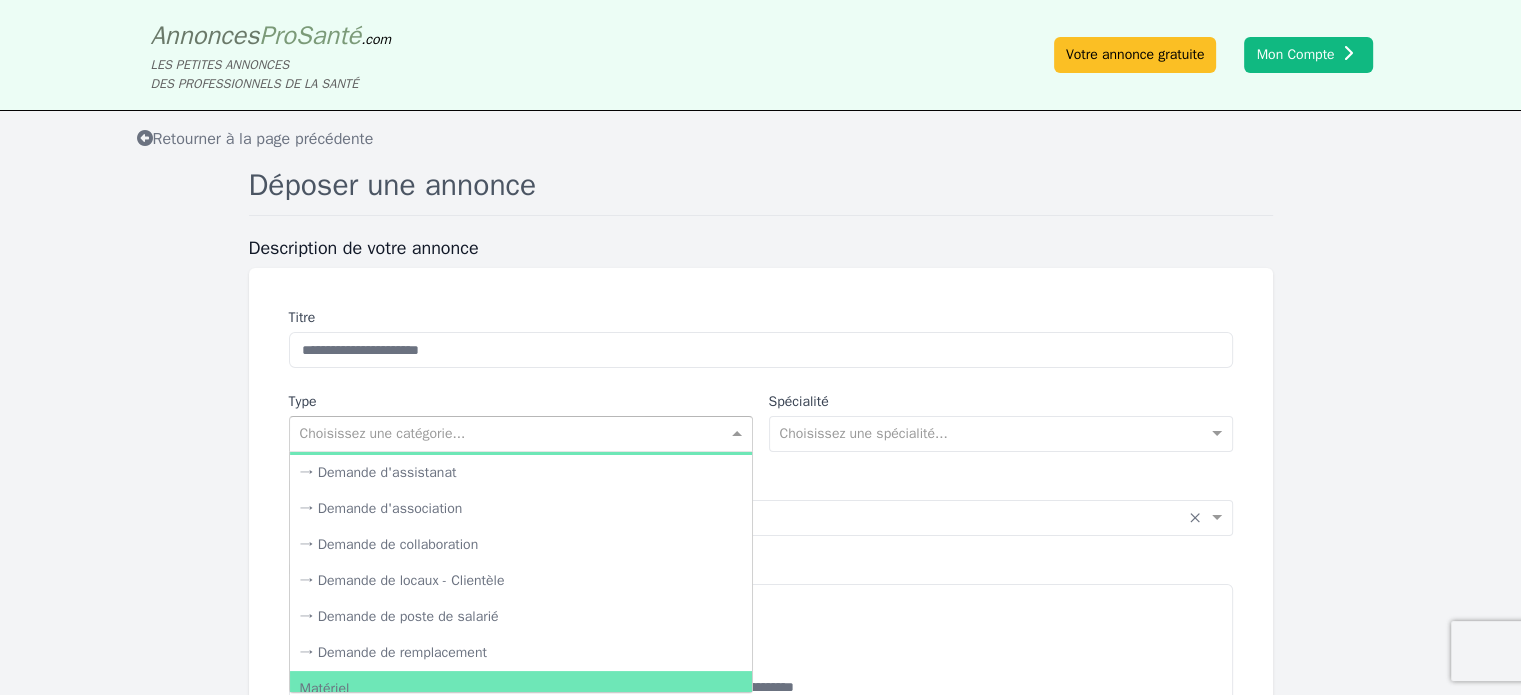scroll, scrollTop: 372, scrollLeft: 0, axis: vertical 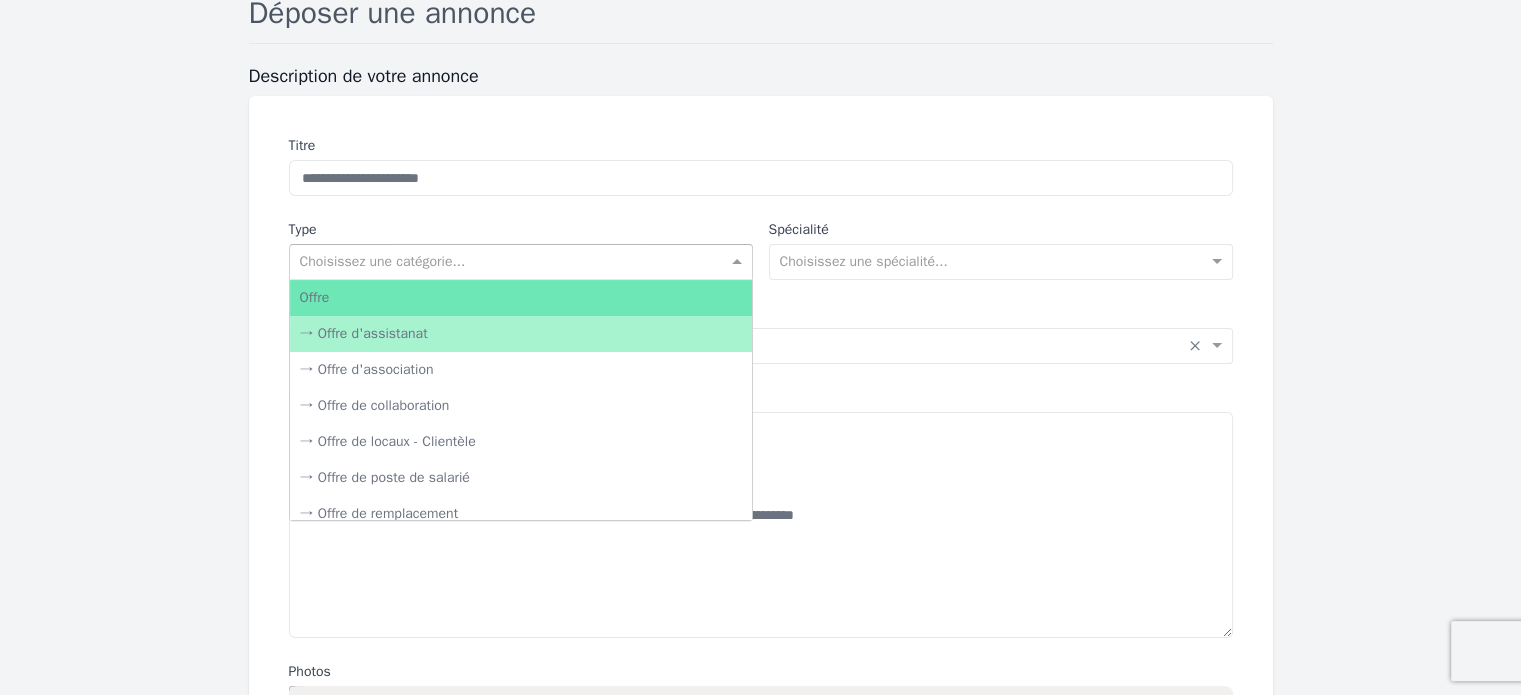 click at bounding box center (739, 262) 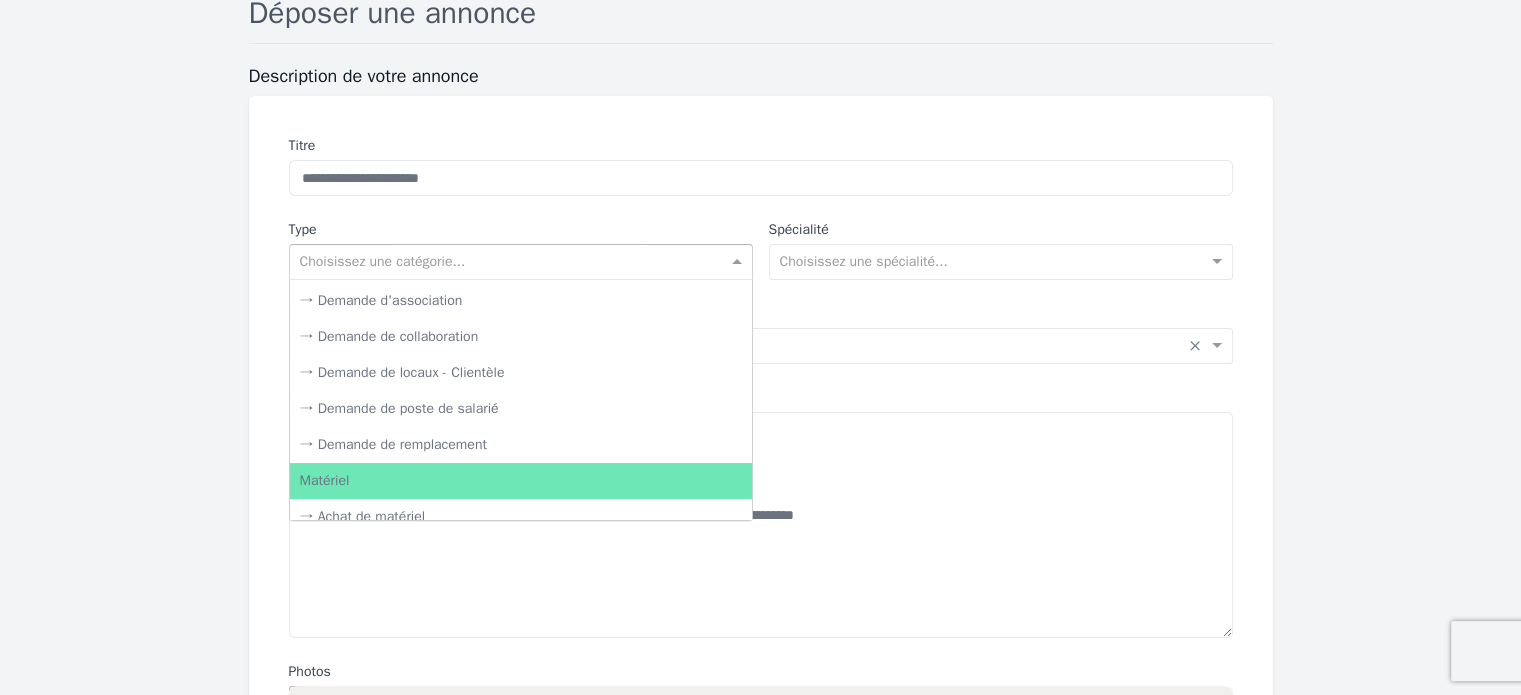 scroll, scrollTop: 372, scrollLeft: 0, axis: vertical 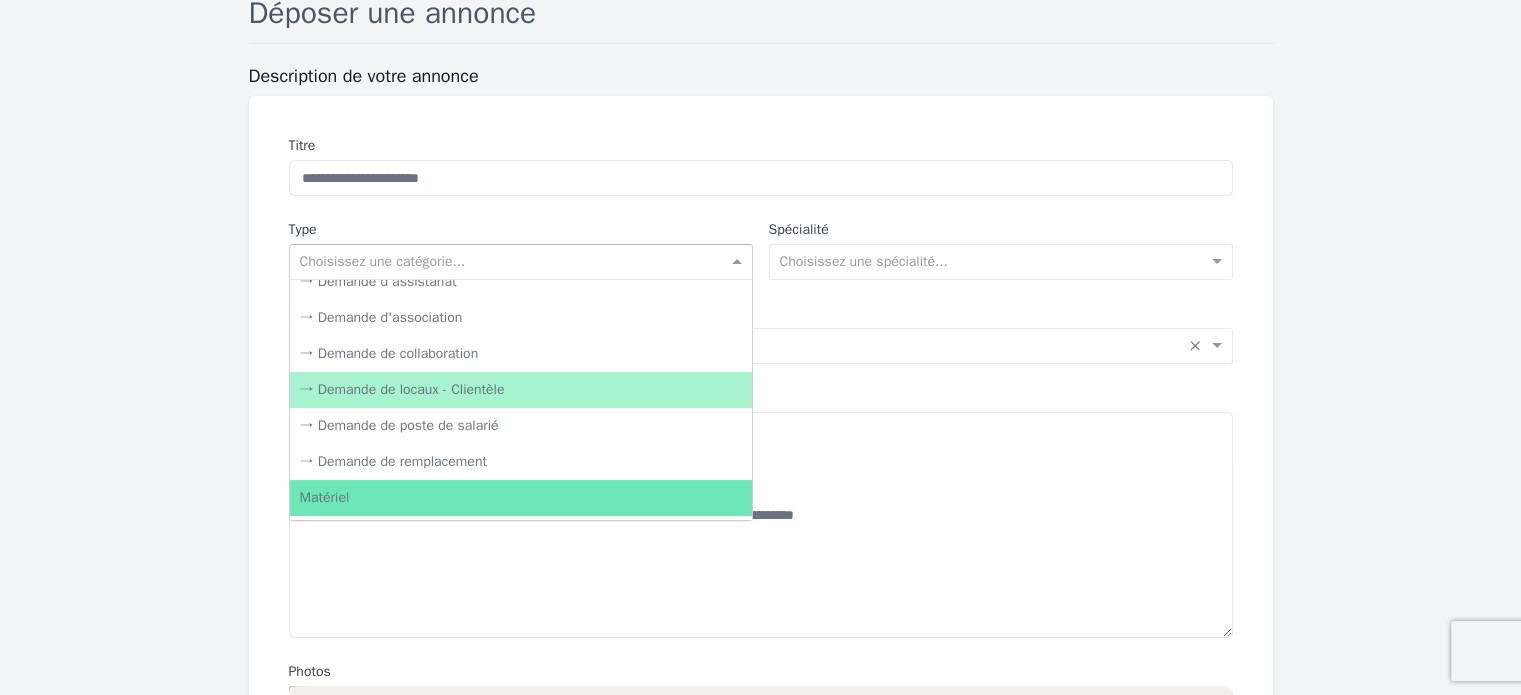 click on "→ Demande de locaux - Clientèle" at bounding box center [521, 390] 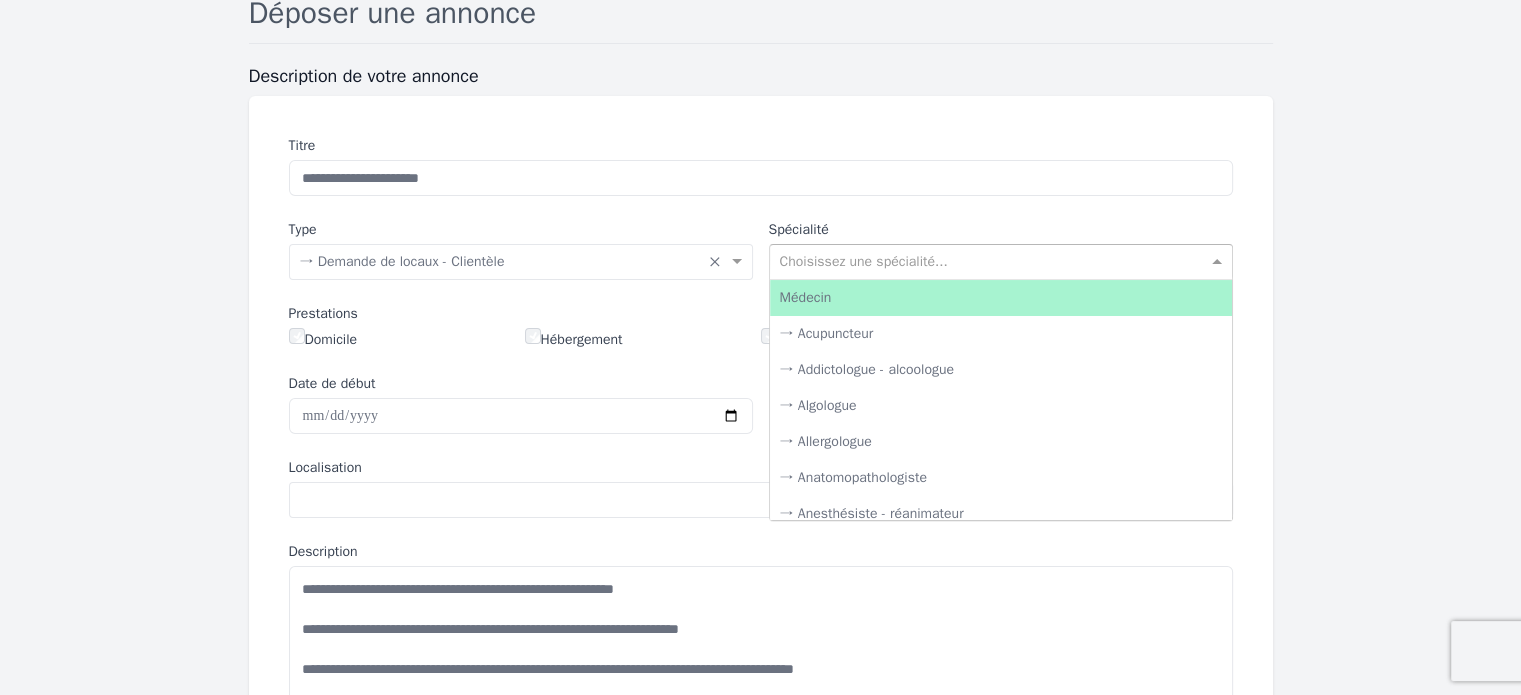 click at bounding box center [1219, 262] 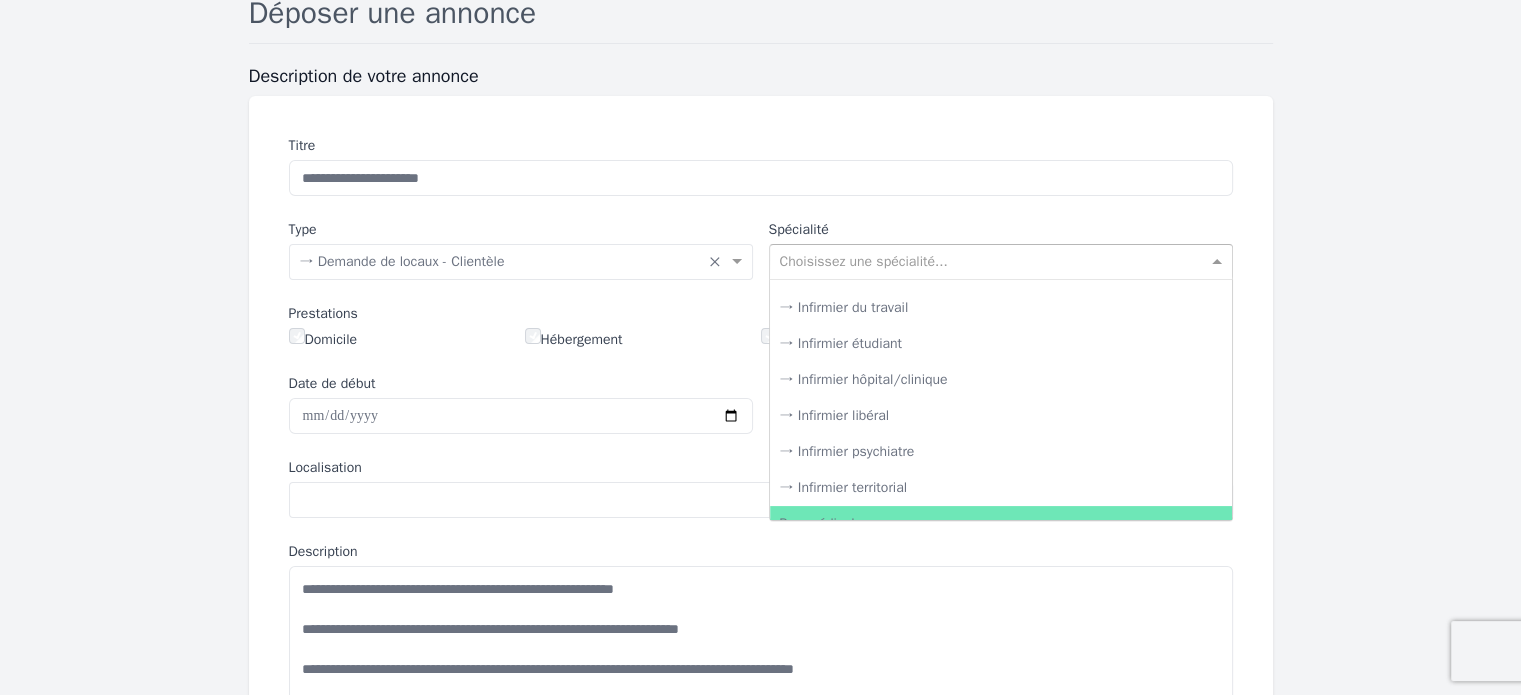 scroll, scrollTop: 3027, scrollLeft: 0, axis: vertical 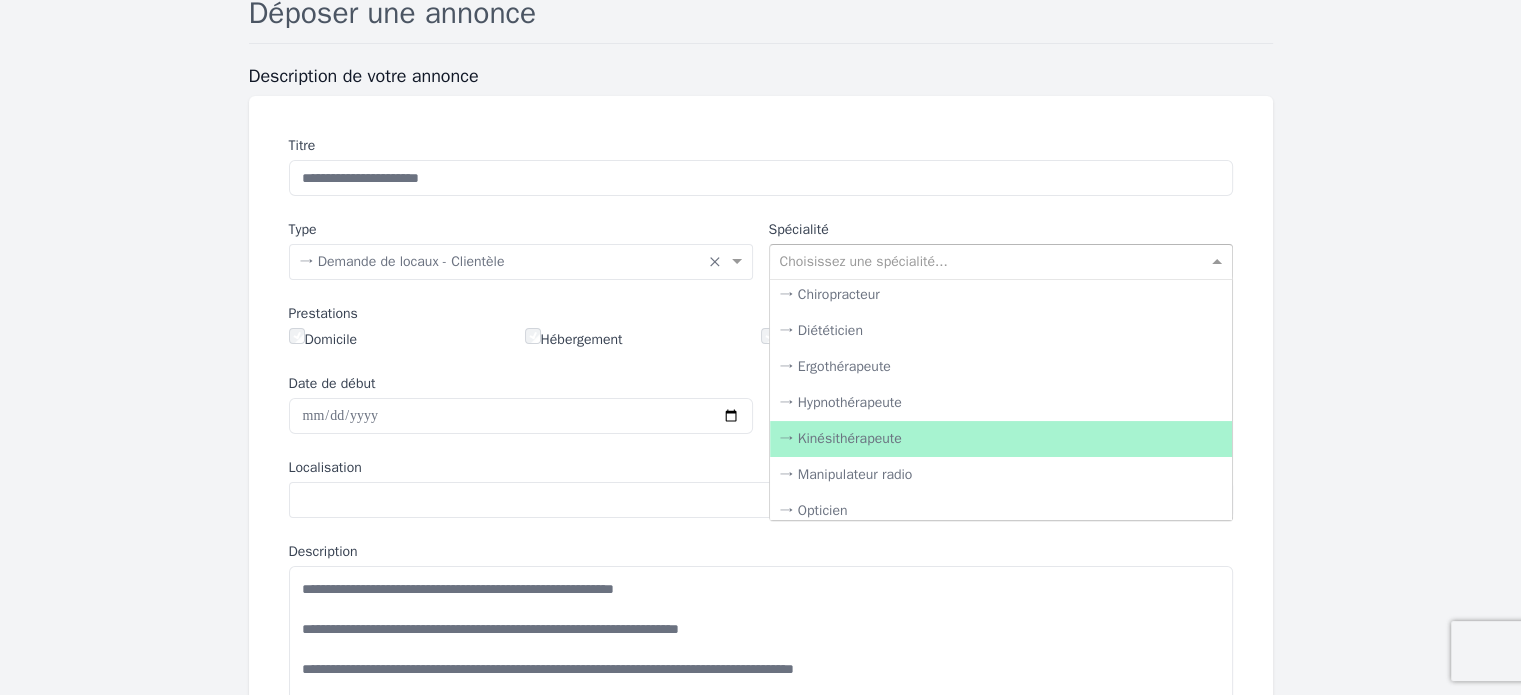 click on "→ Kinésithérapeute" at bounding box center [1001, 439] 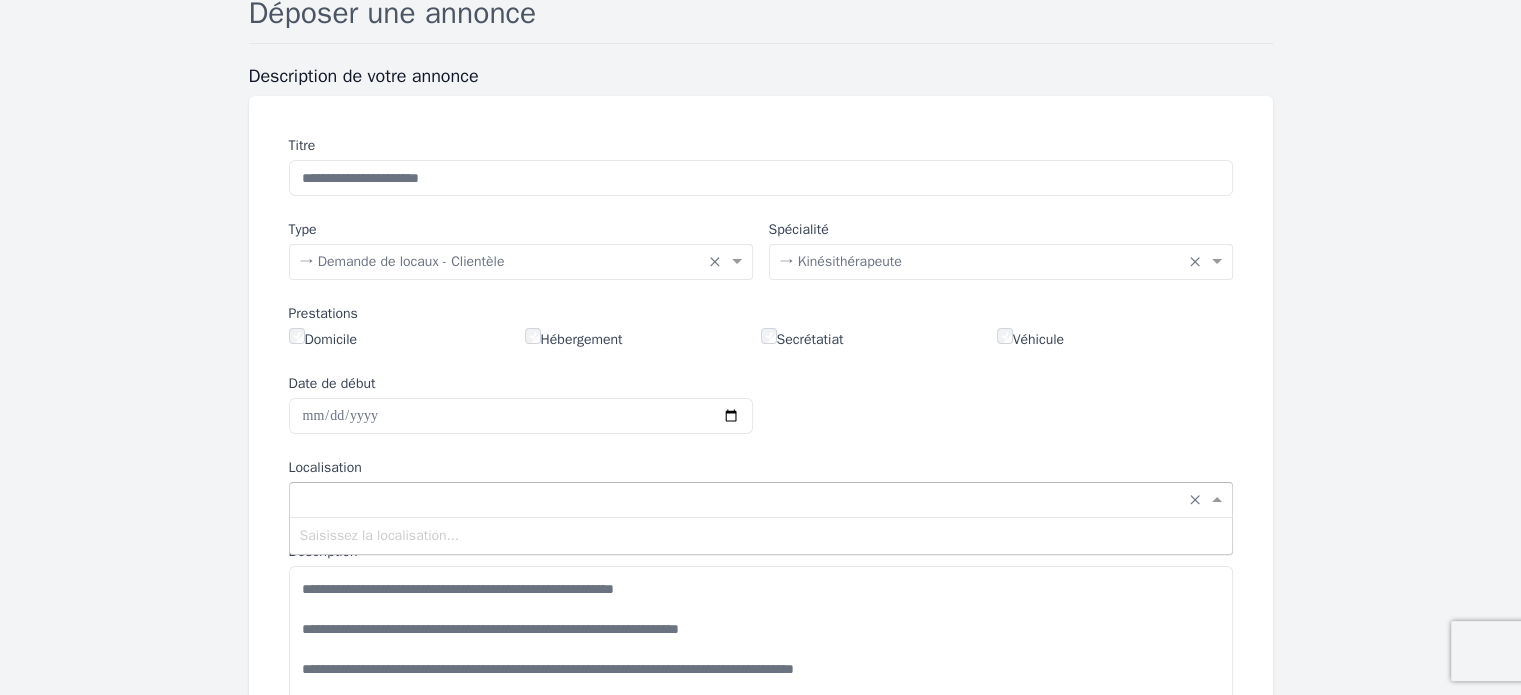 click at bounding box center (1219, 500) 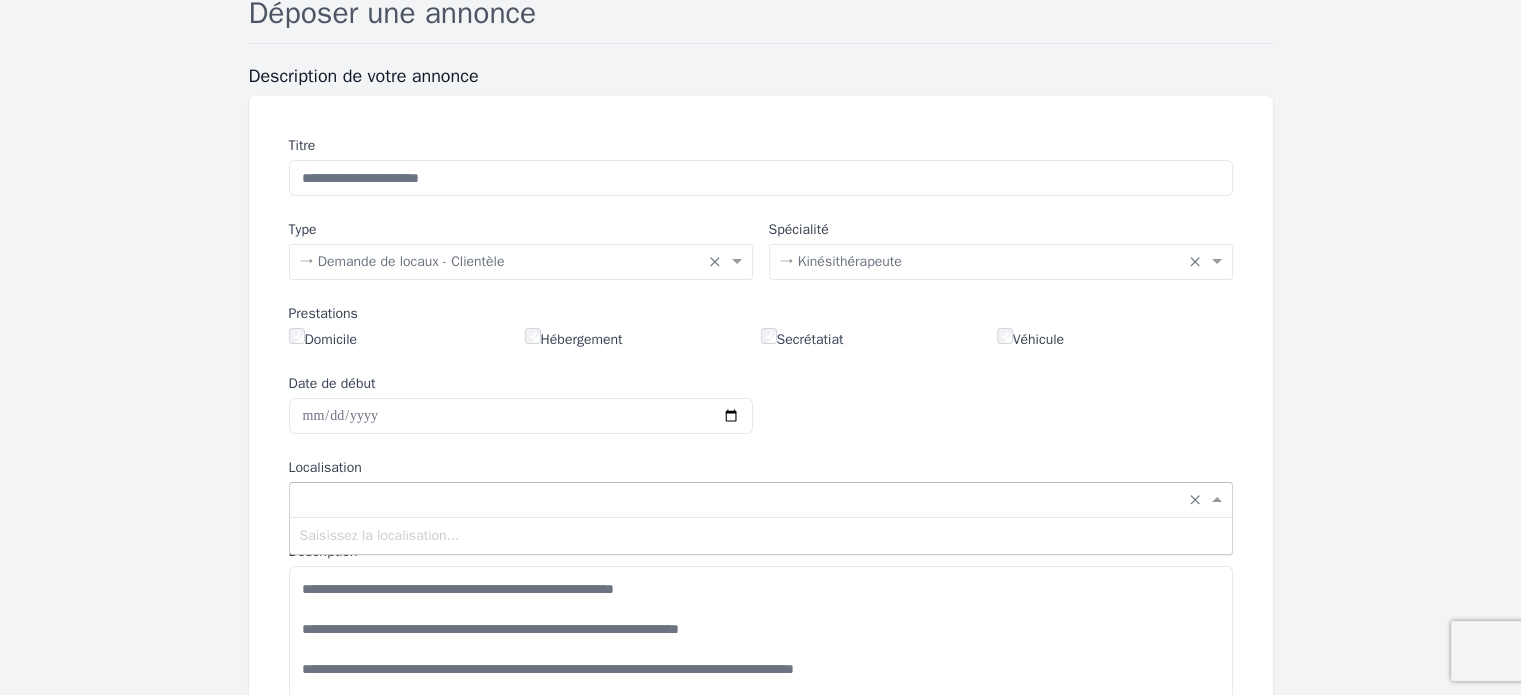 click at bounding box center (741, 498) 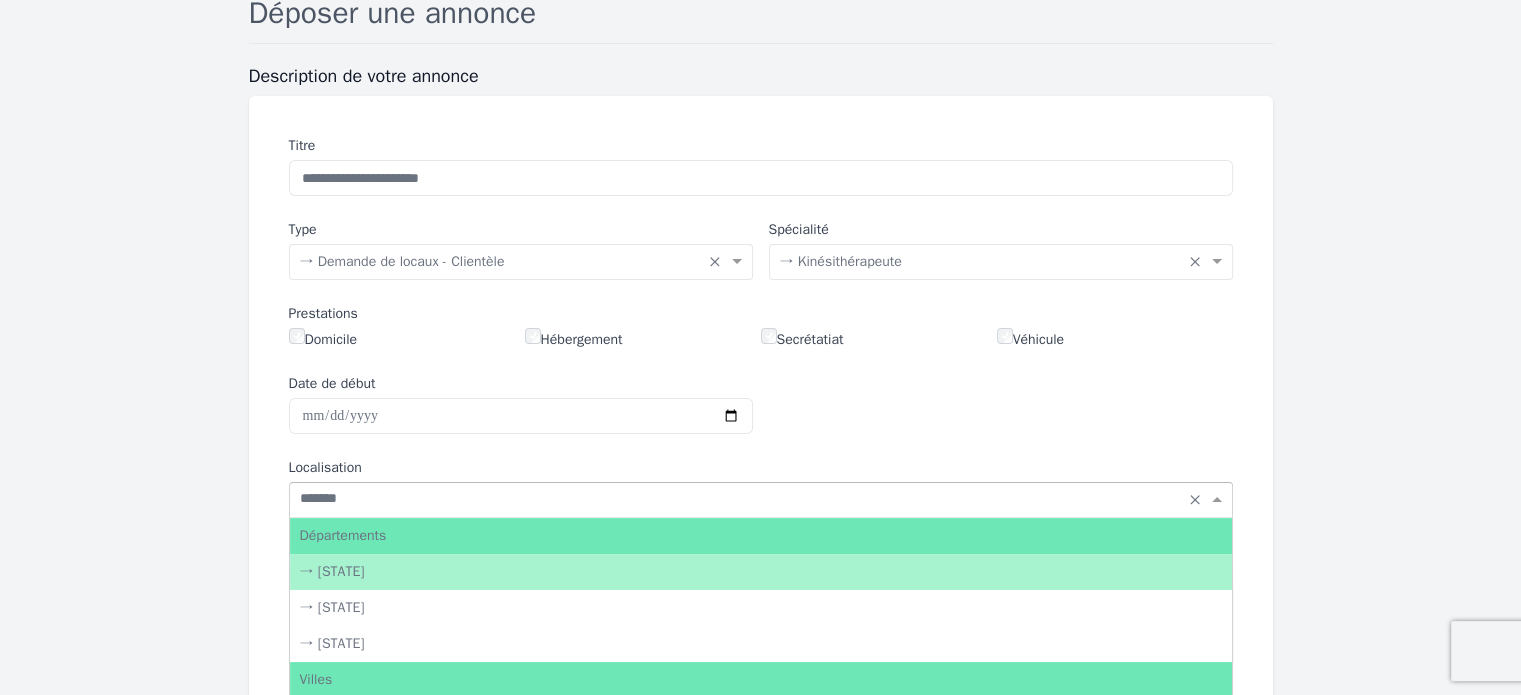type on "********" 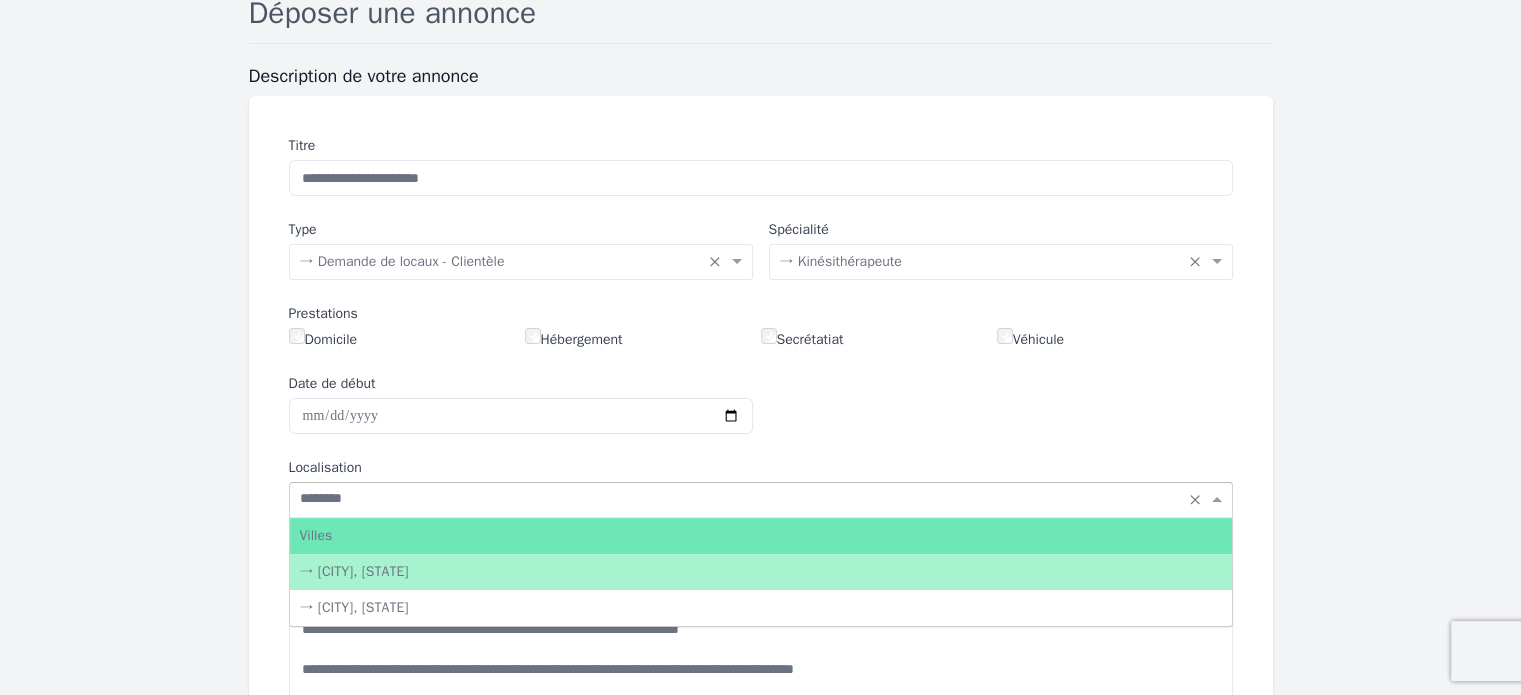 click on "→ [CITY], [STATE]" at bounding box center [761, 572] 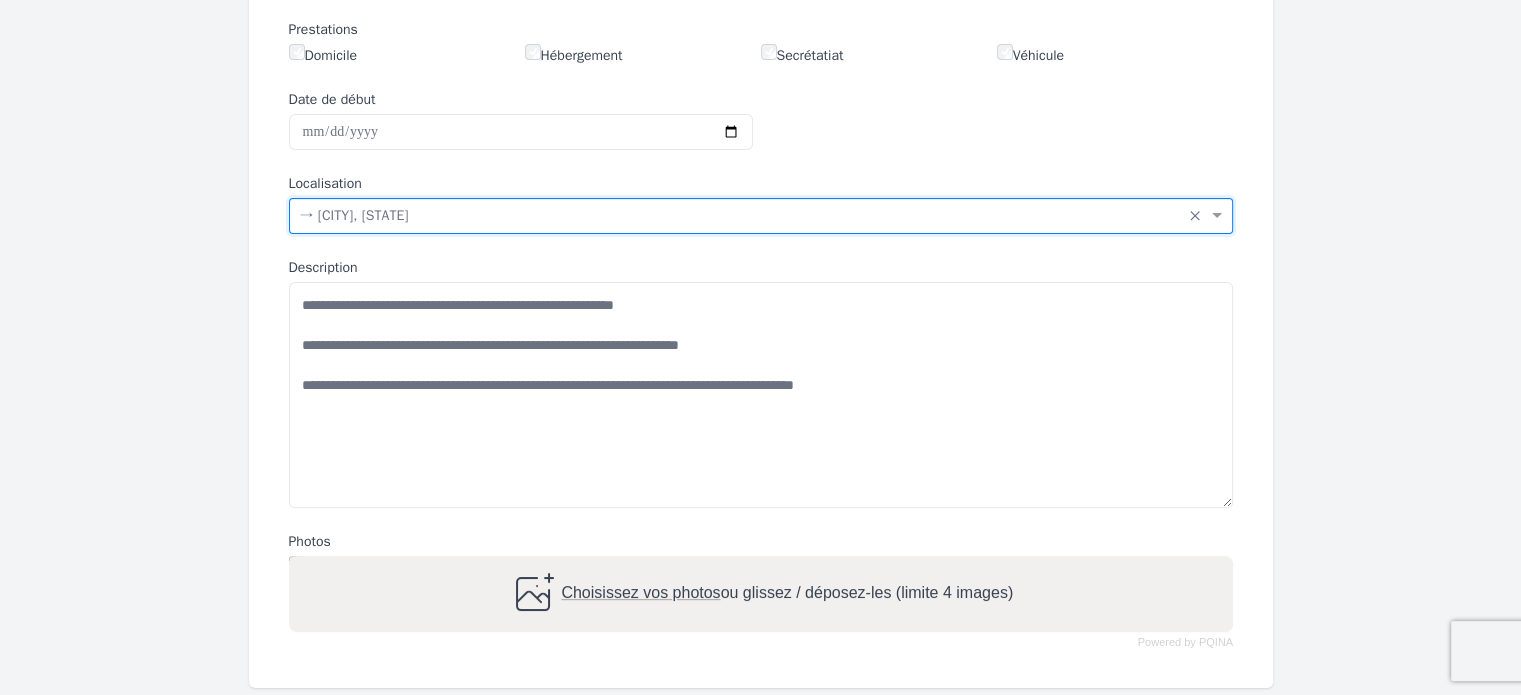 scroll, scrollTop: 462, scrollLeft: 0, axis: vertical 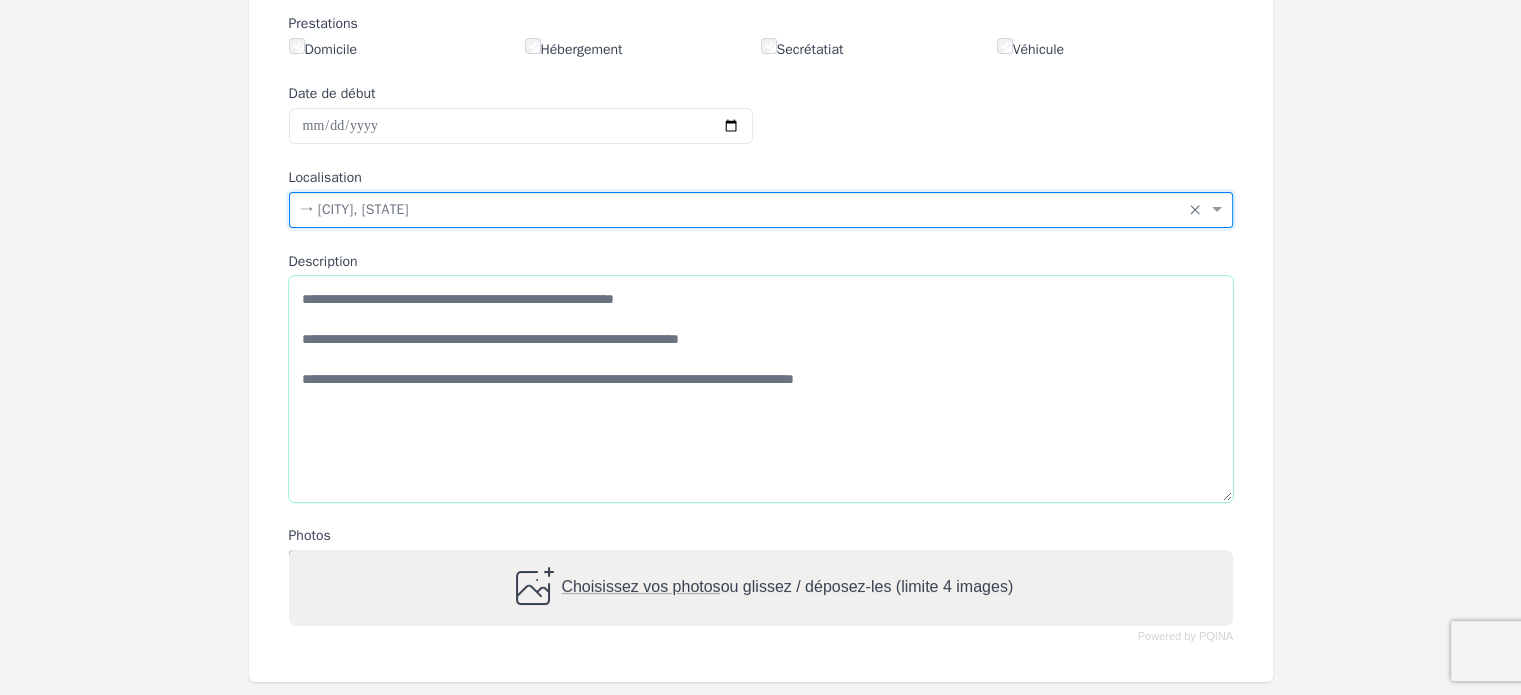 click on "**********" at bounding box center (761, 389) 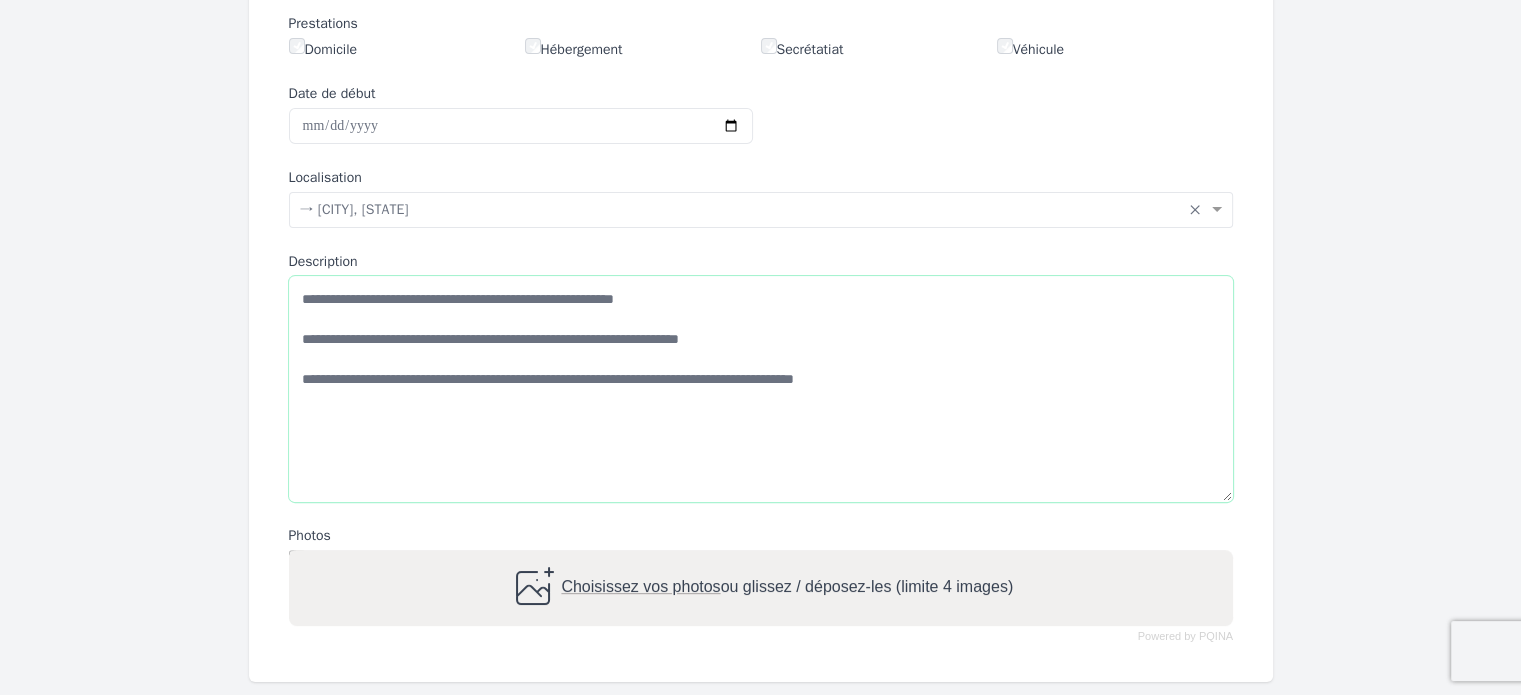 click on "**********" at bounding box center [761, 389] 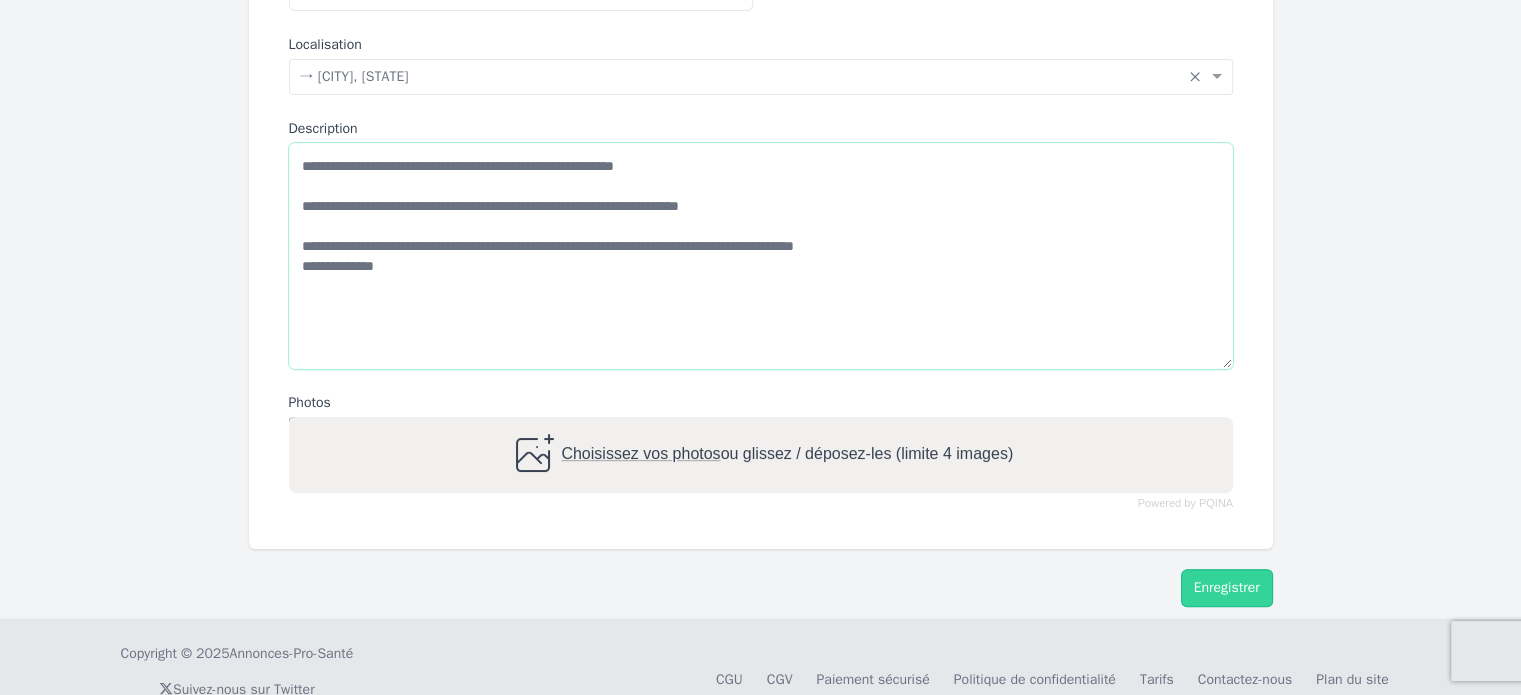 scroll, scrollTop: 636, scrollLeft: 0, axis: vertical 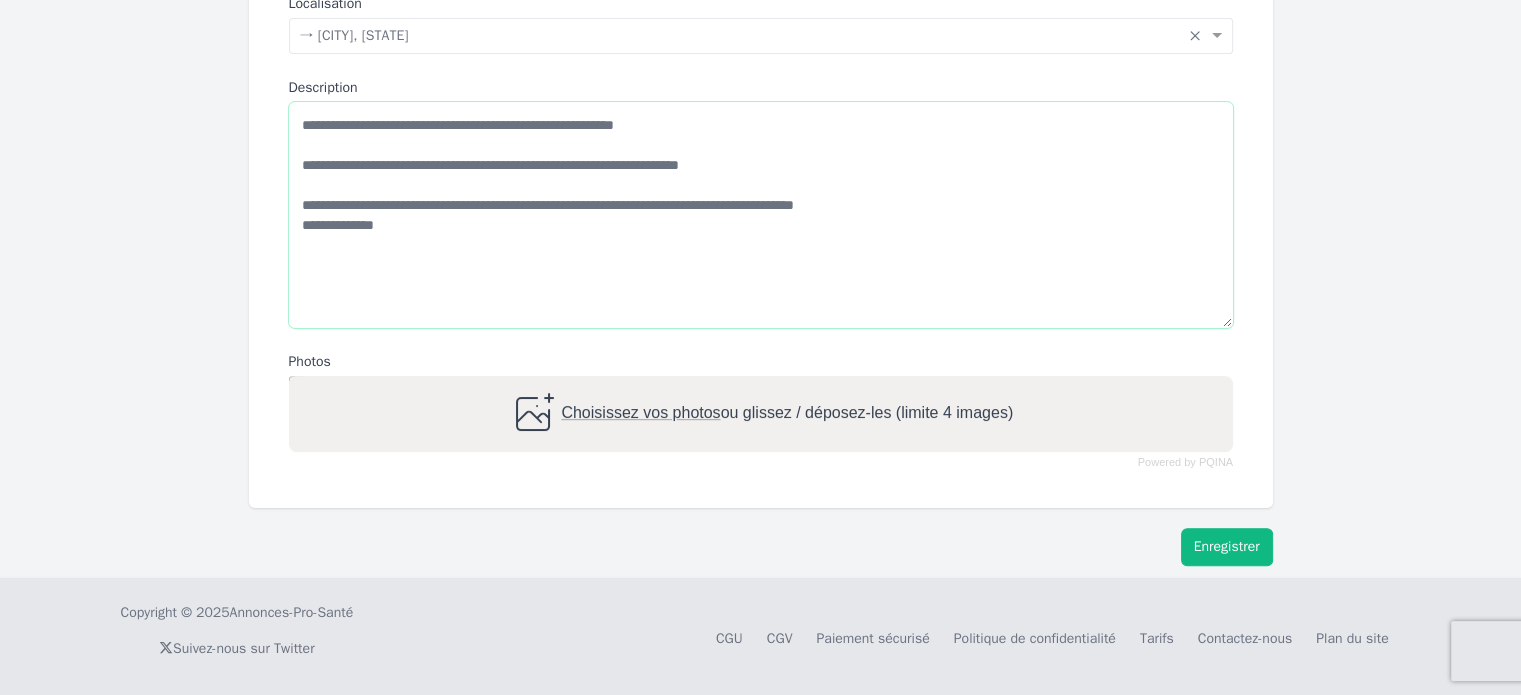 type on "**********" 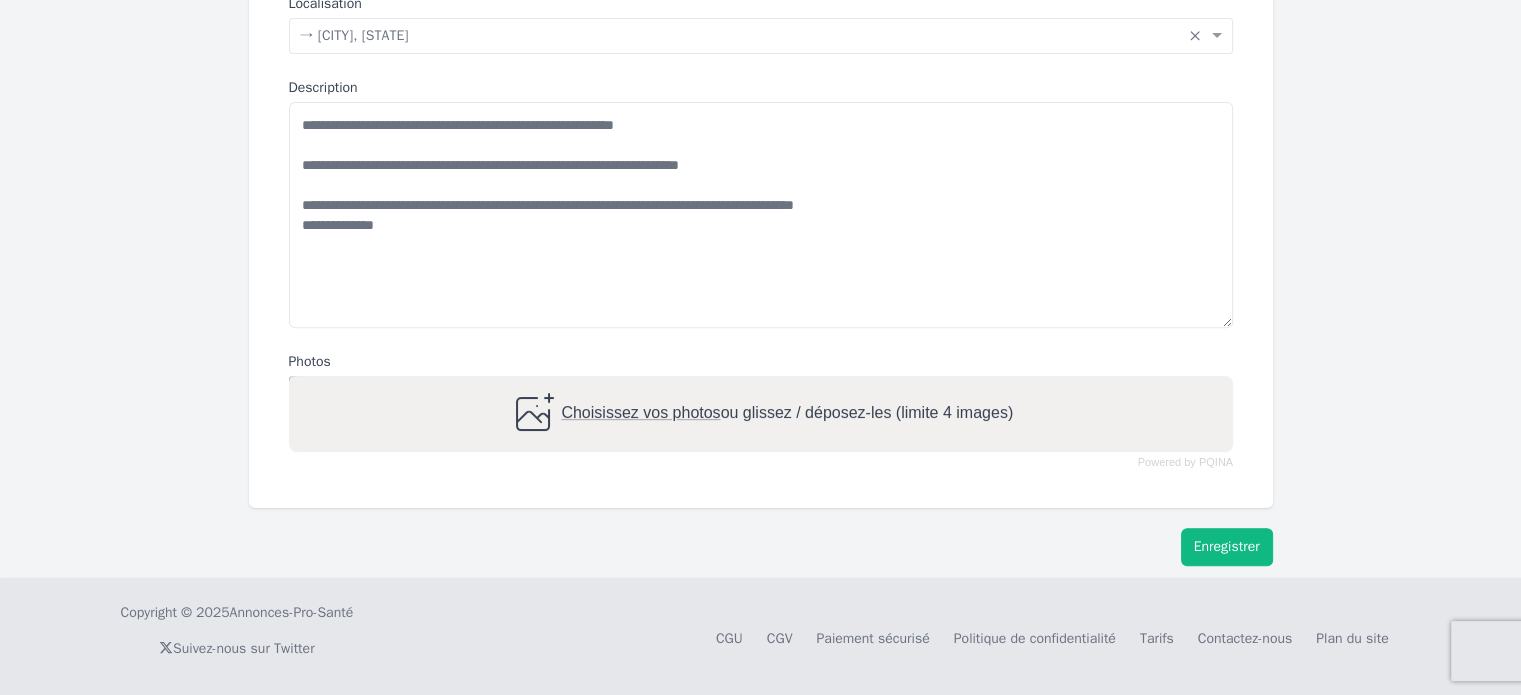 click on "Enregistrer" at bounding box center (1227, 547) 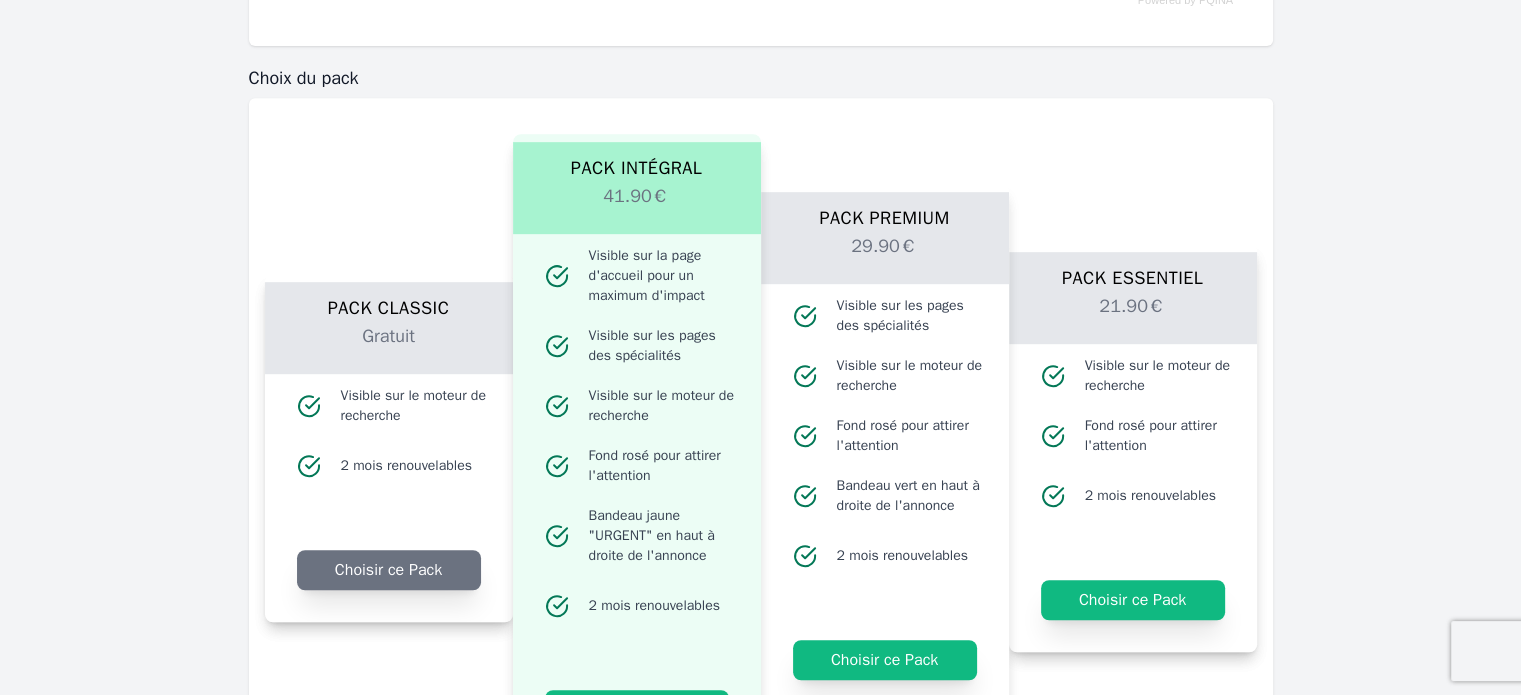 scroll, scrollTop: 1172, scrollLeft: 0, axis: vertical 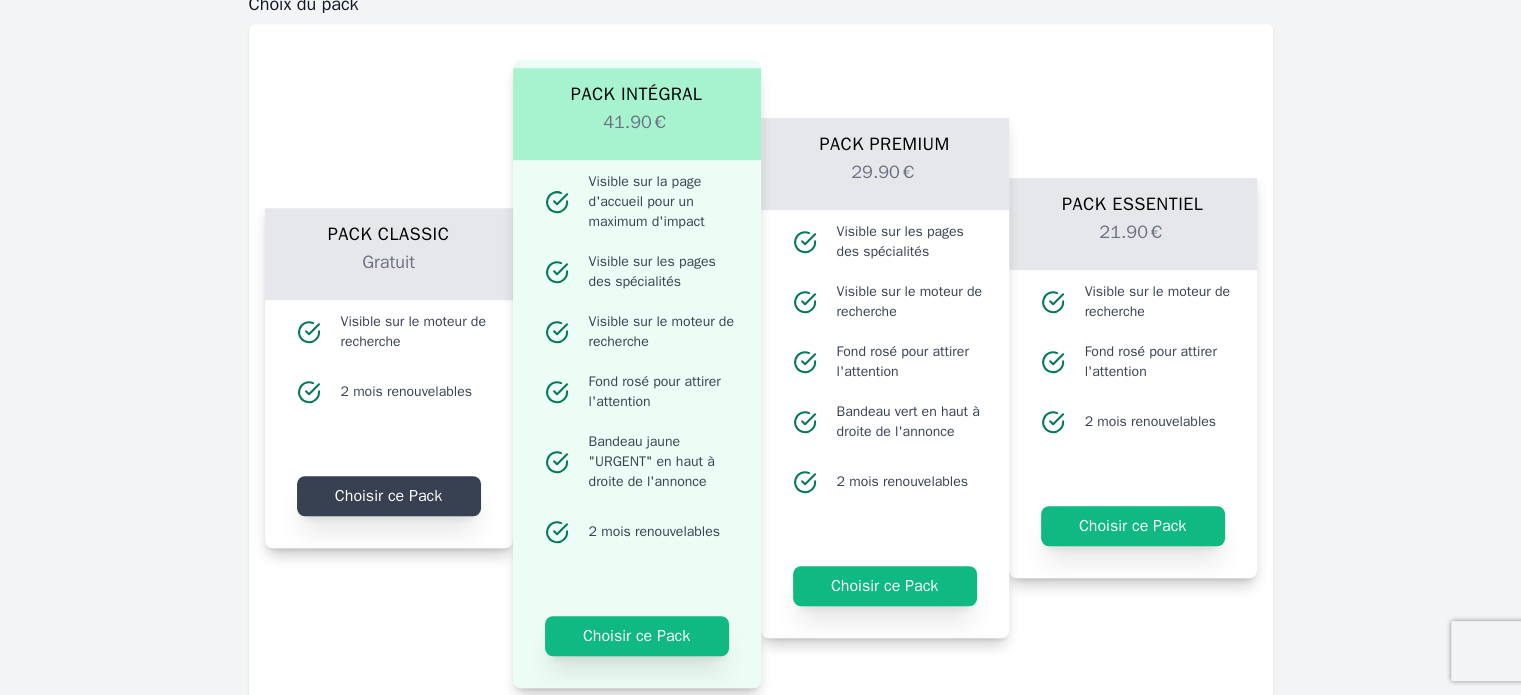 click on "Choisir ce Pack" 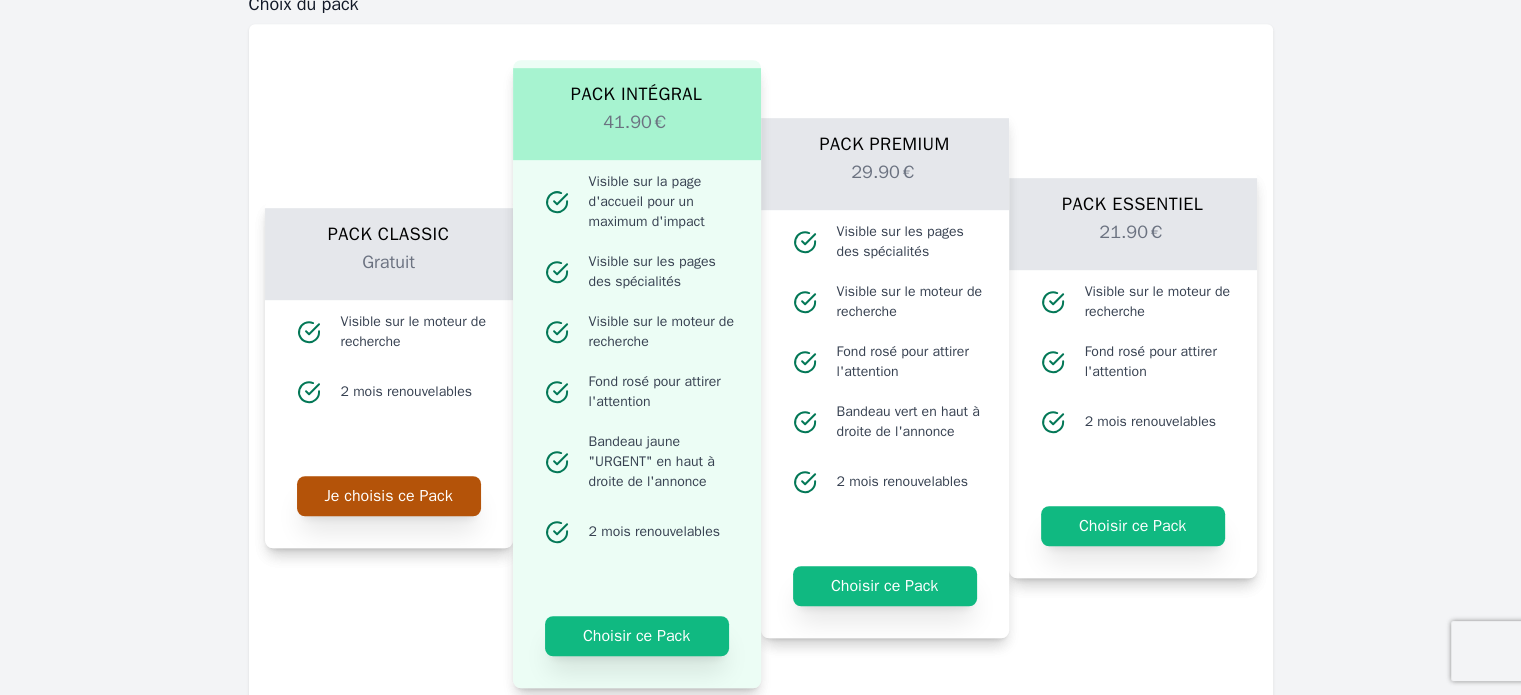 click on "Je choisis ce Pack" 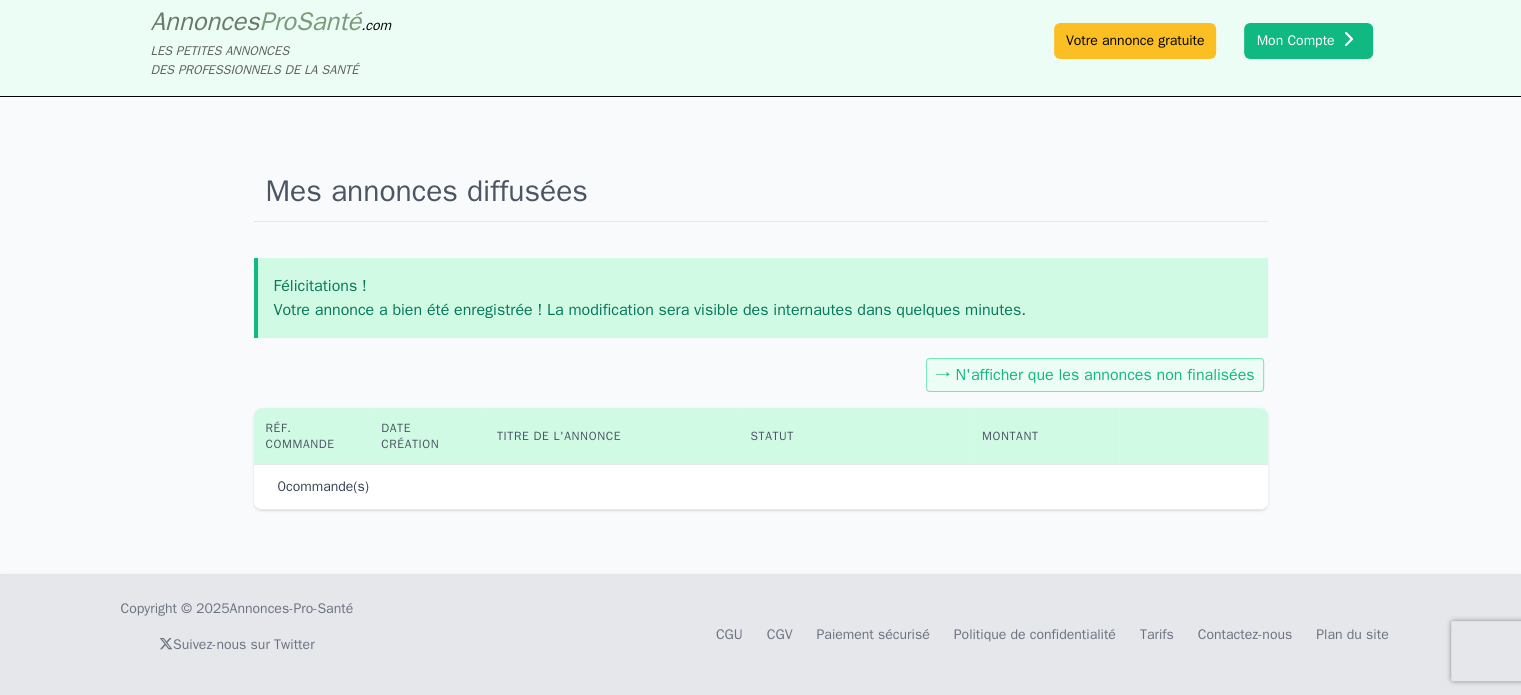 scroll, scrollTop: 0, scrollLeft: 0, axis: both 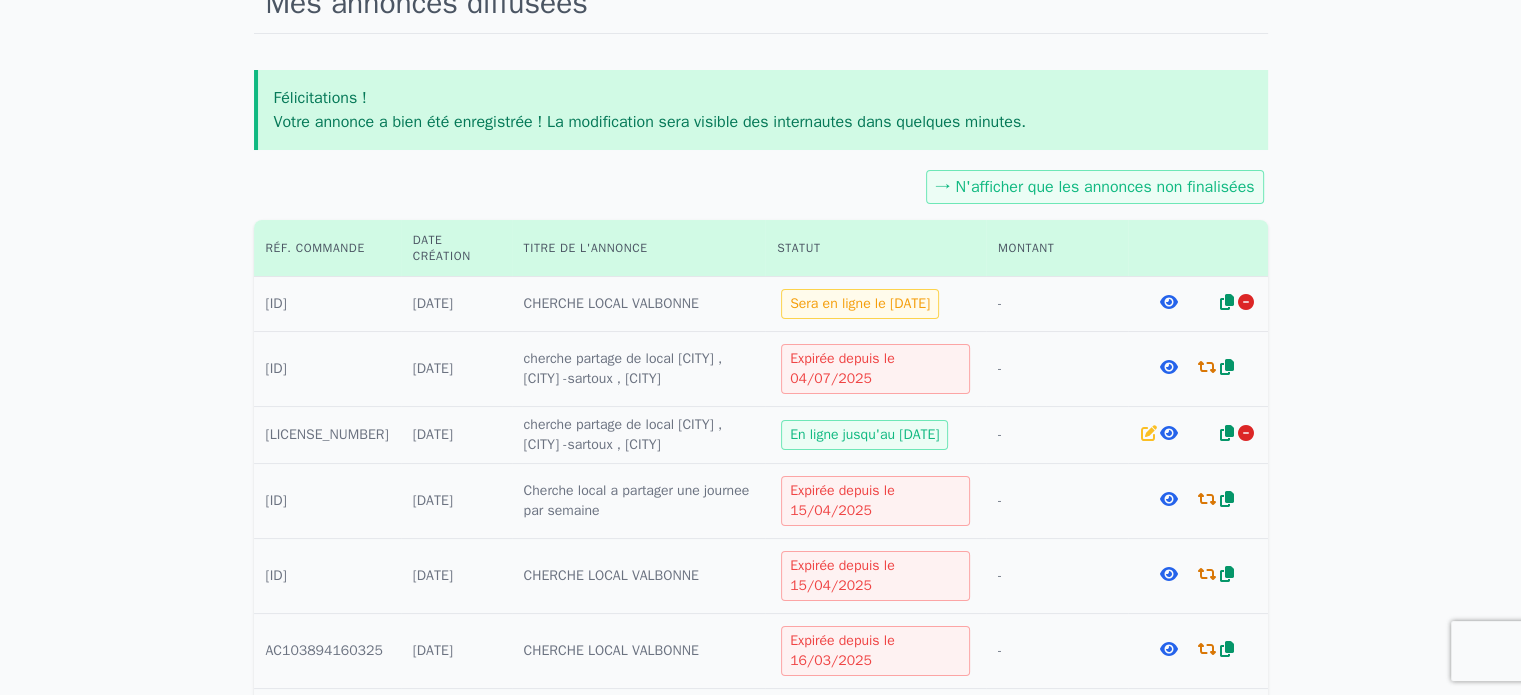 click 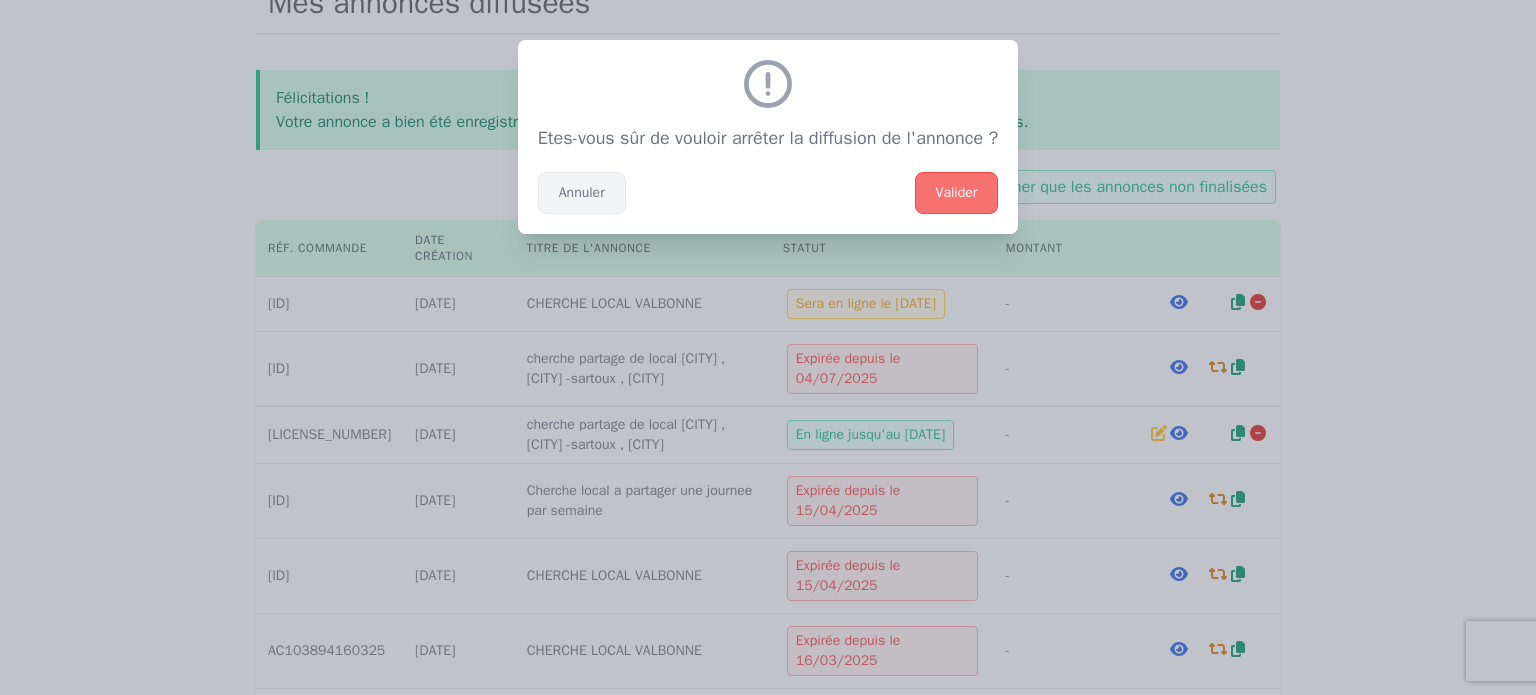 click on "Annuler" at bounding box center [582, 193] 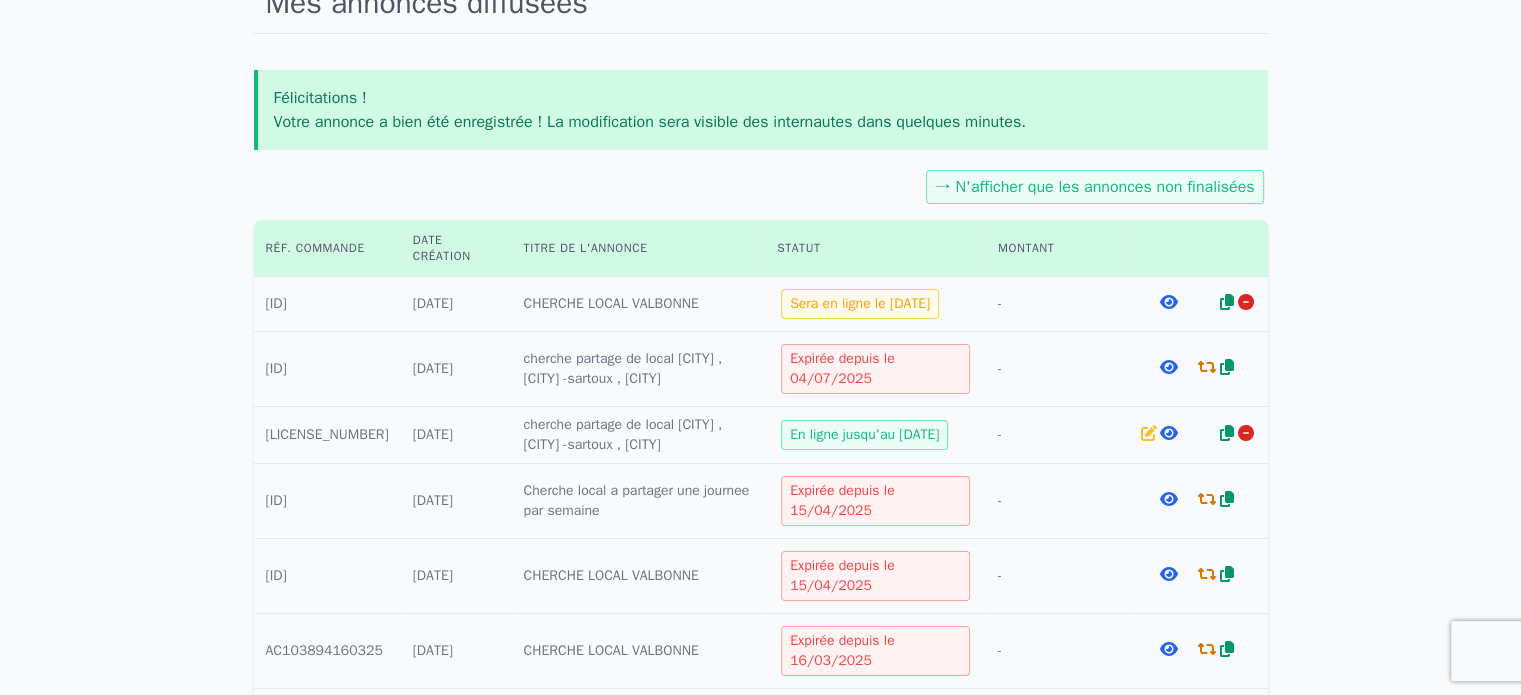scroll, scrollTop: 0, scrollLeft: 0, axis: both 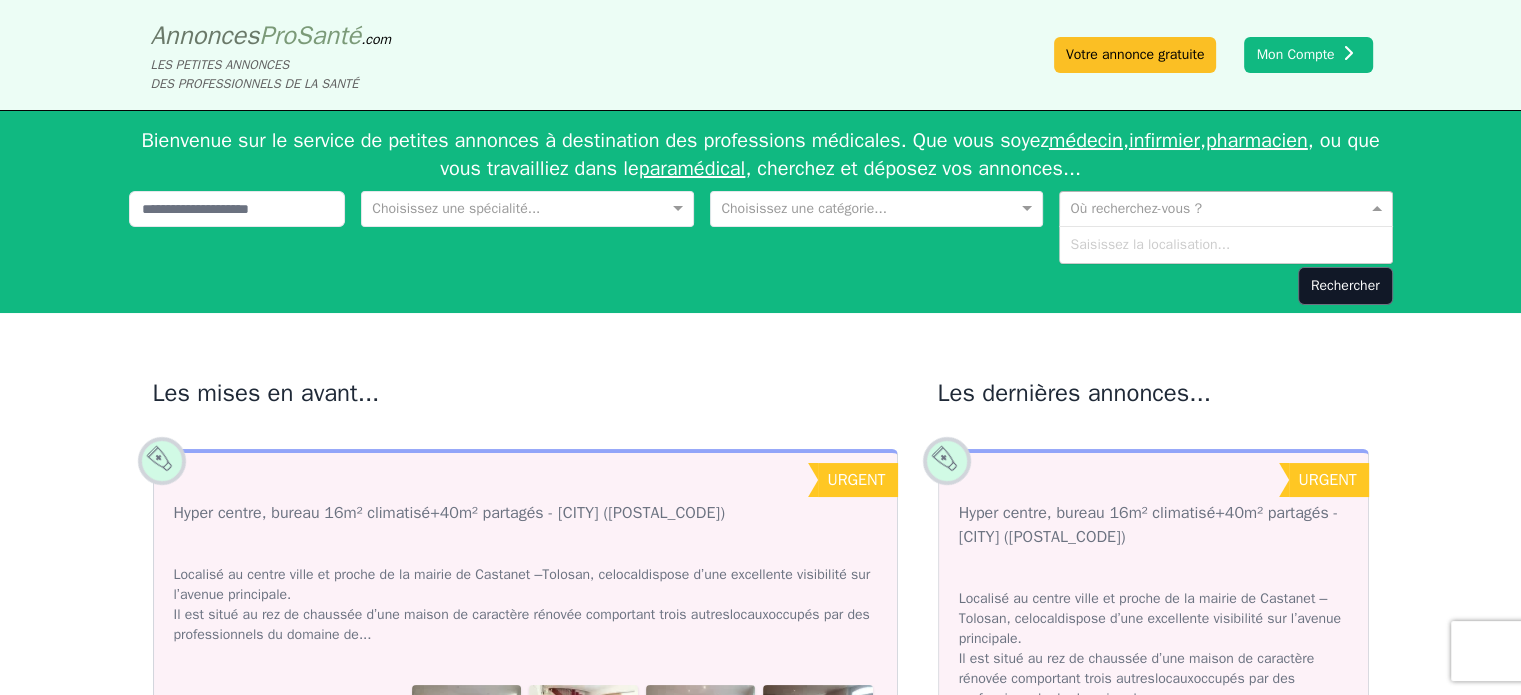 click on "Où recherchez-vous ?" at bounding box center (1135, 209) 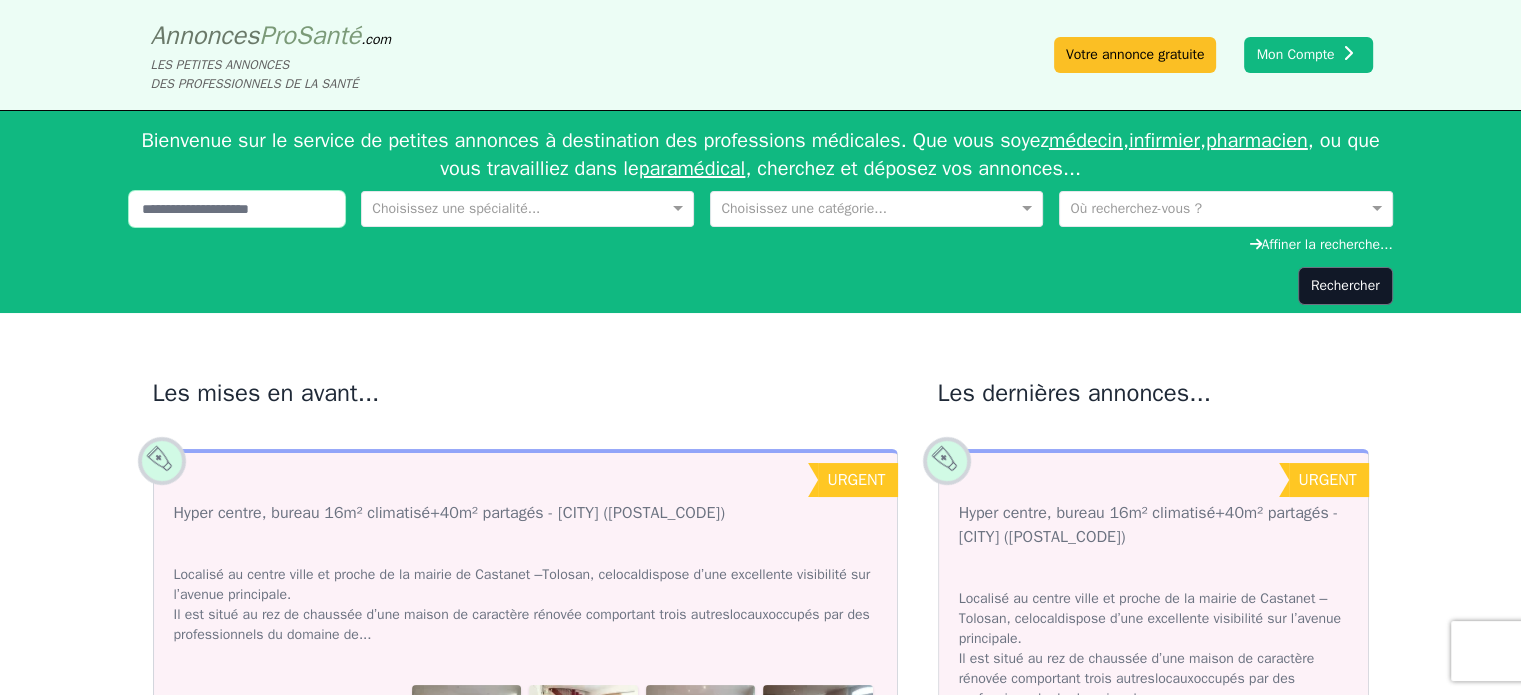 click at bounding box center [237, 209] 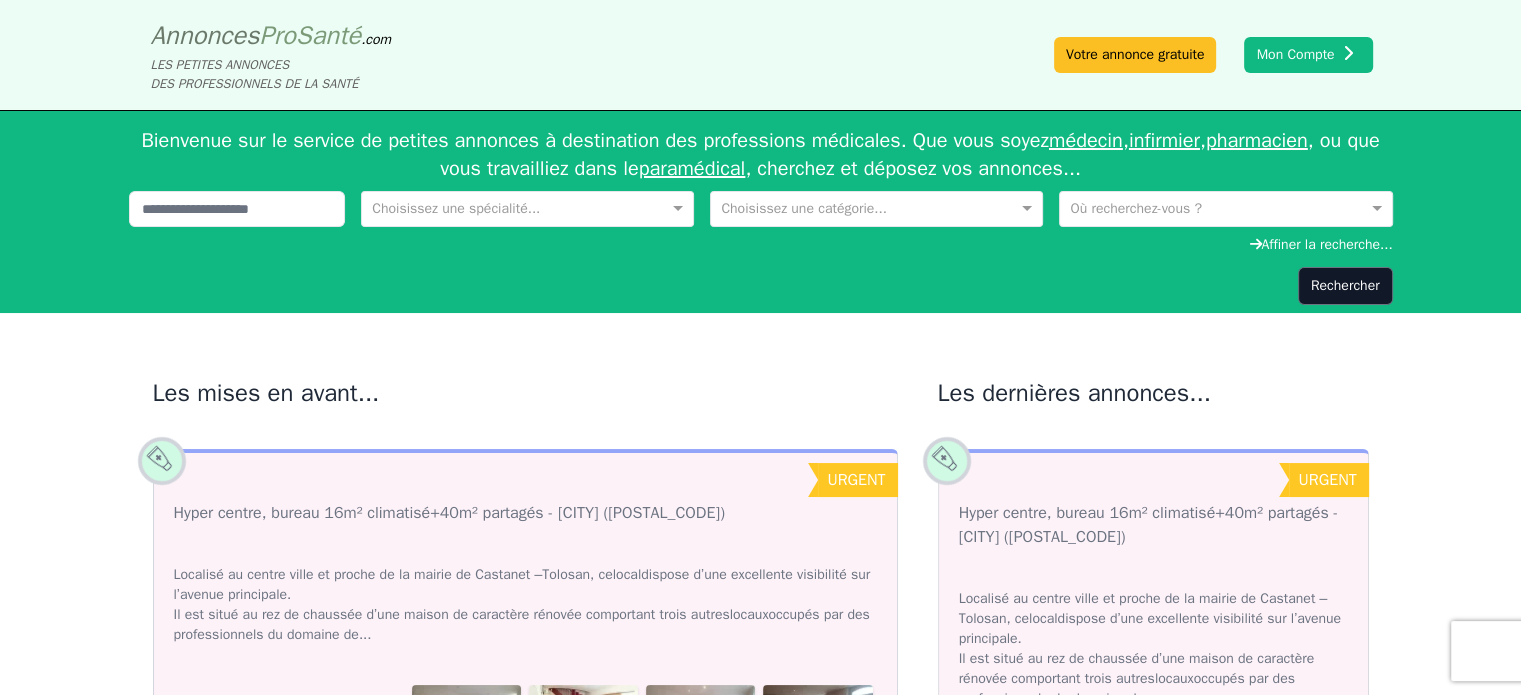 click on "Bienvenue sur le service de petites annonces à destination des professions médicales. Que vous soyez médecin , infirmier , pharmacien , ou que vous travailliez dans le paramédical , cherchez et déposez vos annonces..." 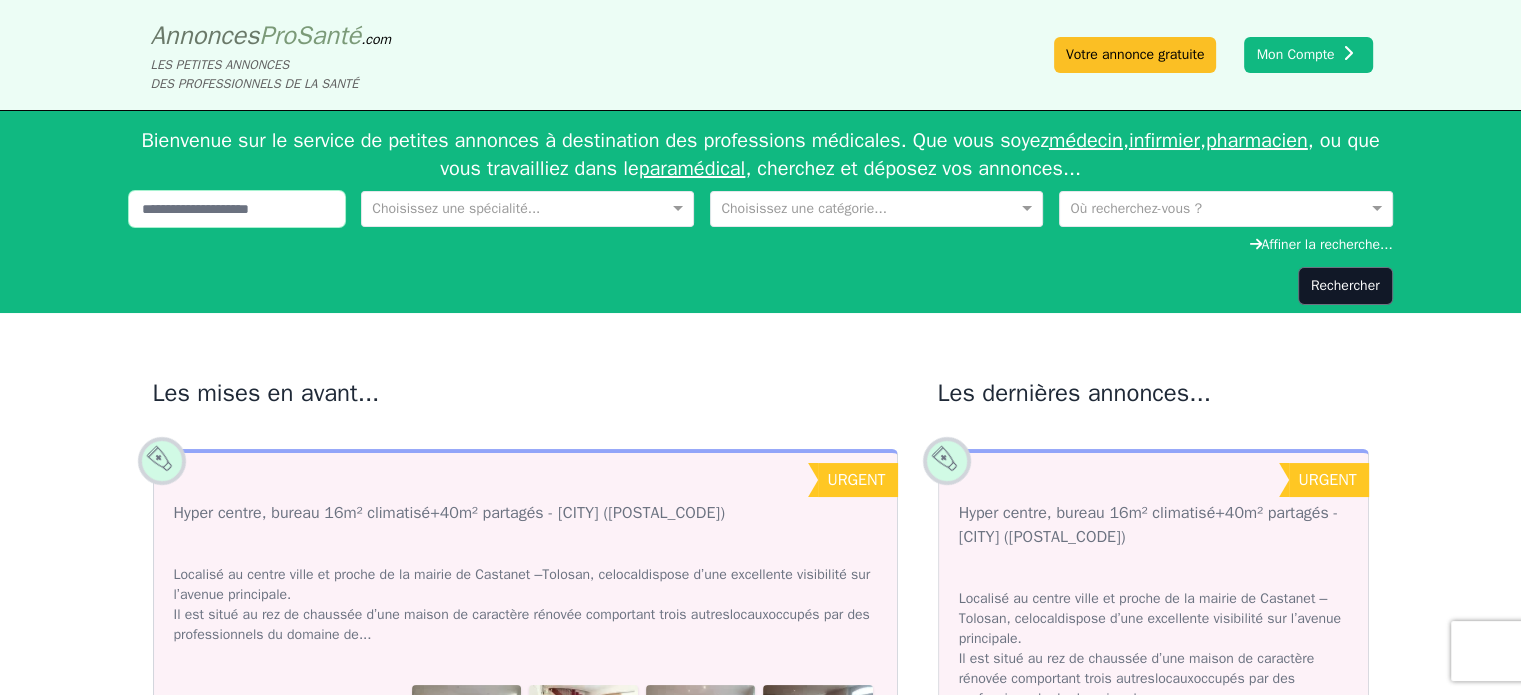 click at bounding box center [237, 209] 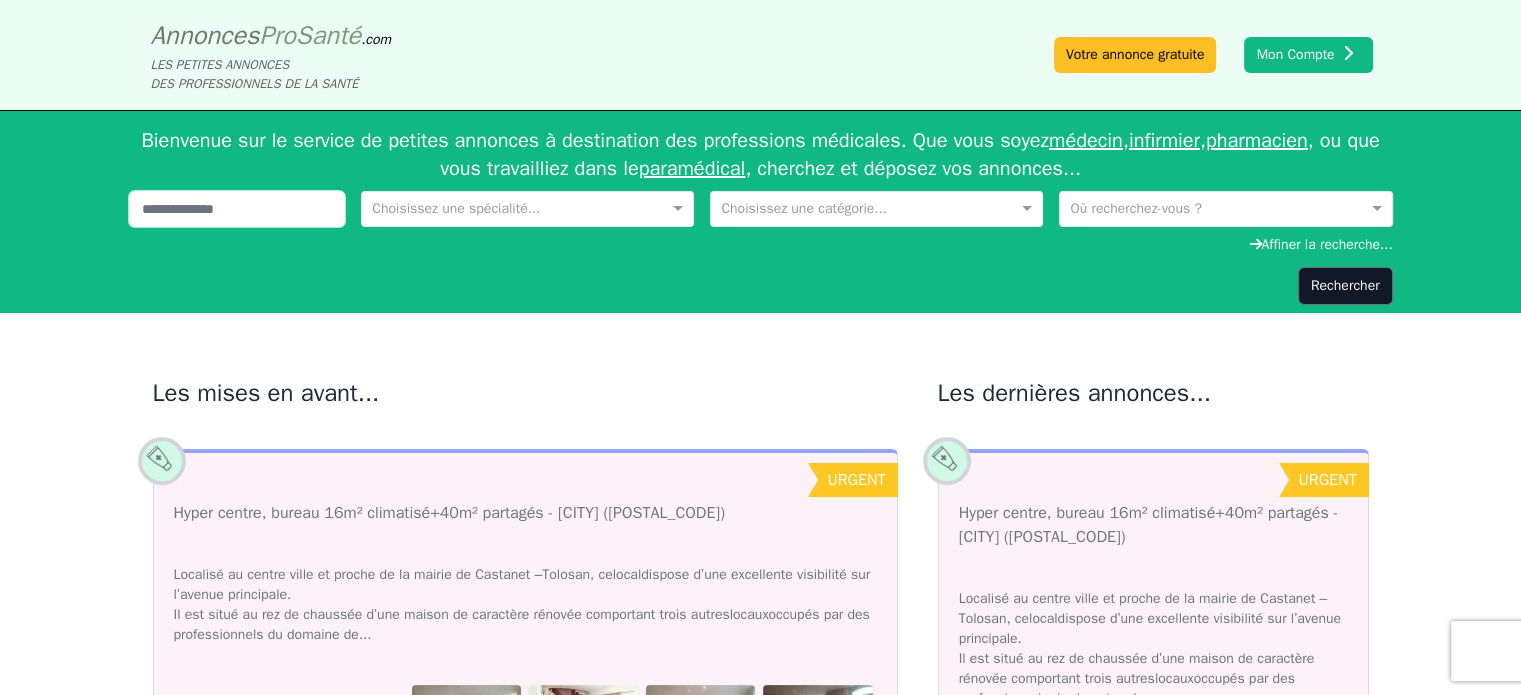 click on "Rechercher" 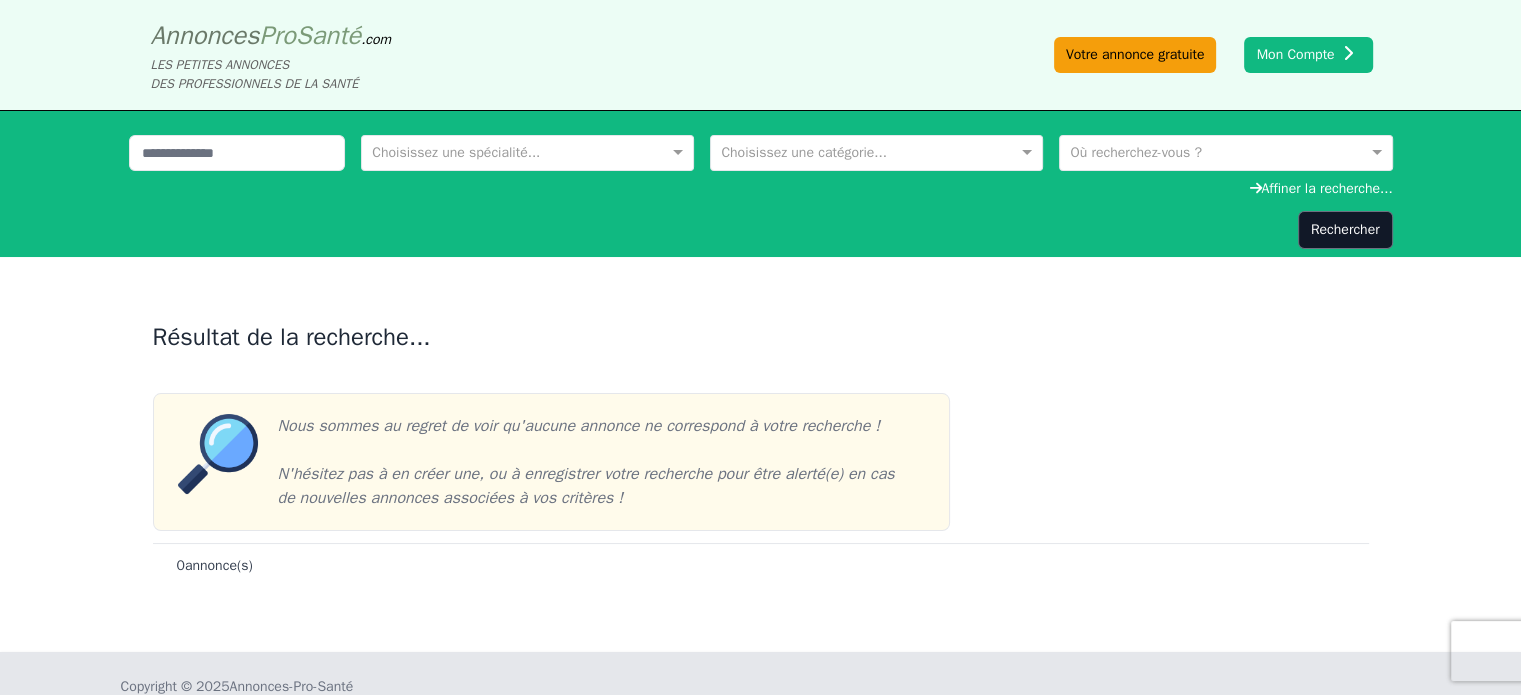 click on "Votre annonce gratuite" at bounding box center (1135, 55) 